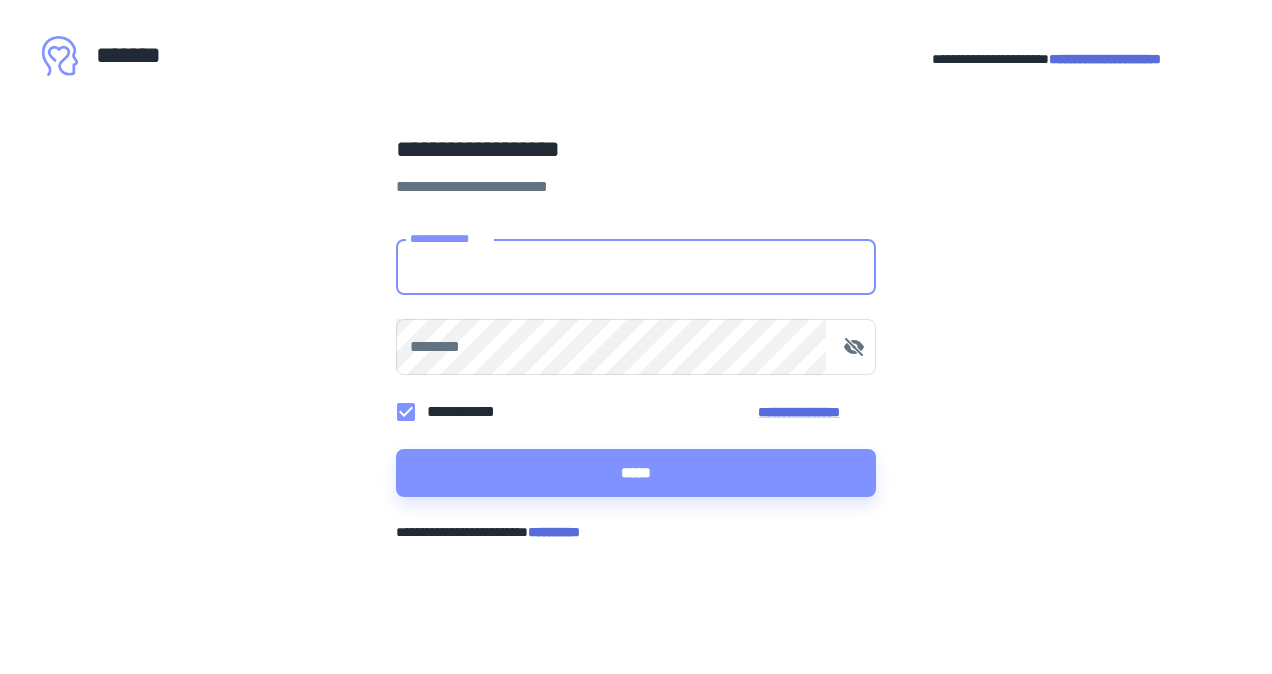 scroll, scrollTop: 0, scrollLeft: 0, axis: both 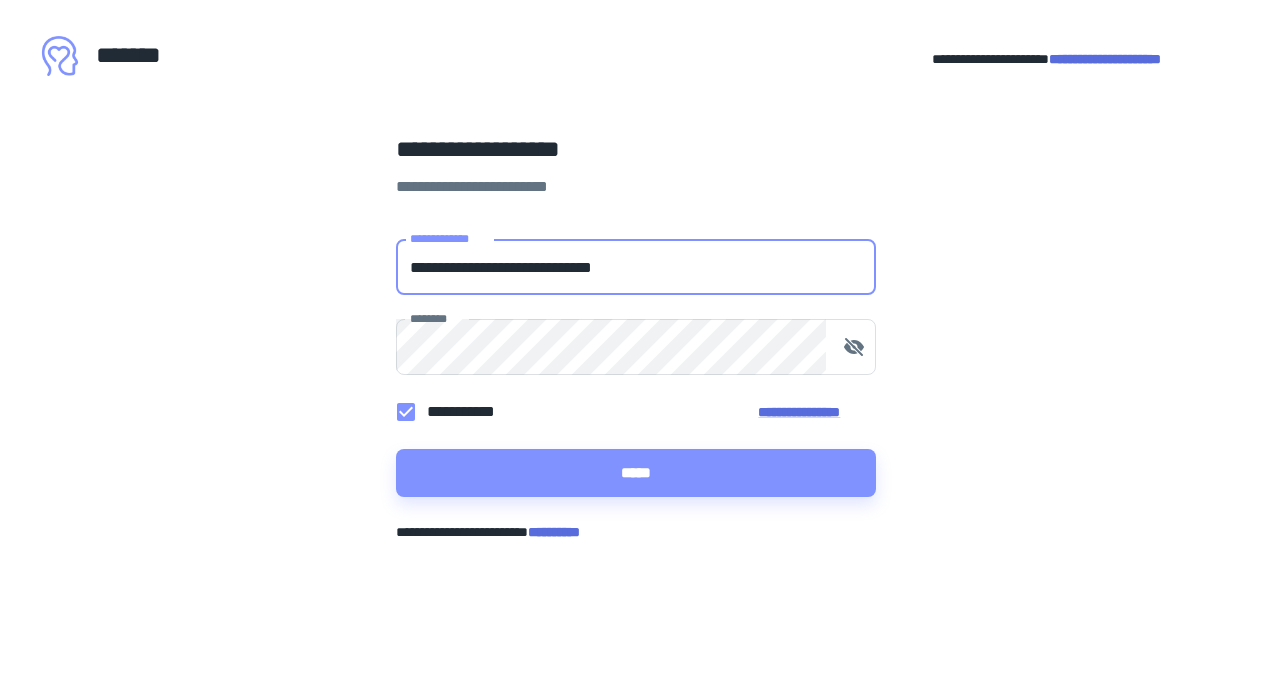 click on "**********" at bounding box center (636, 267) 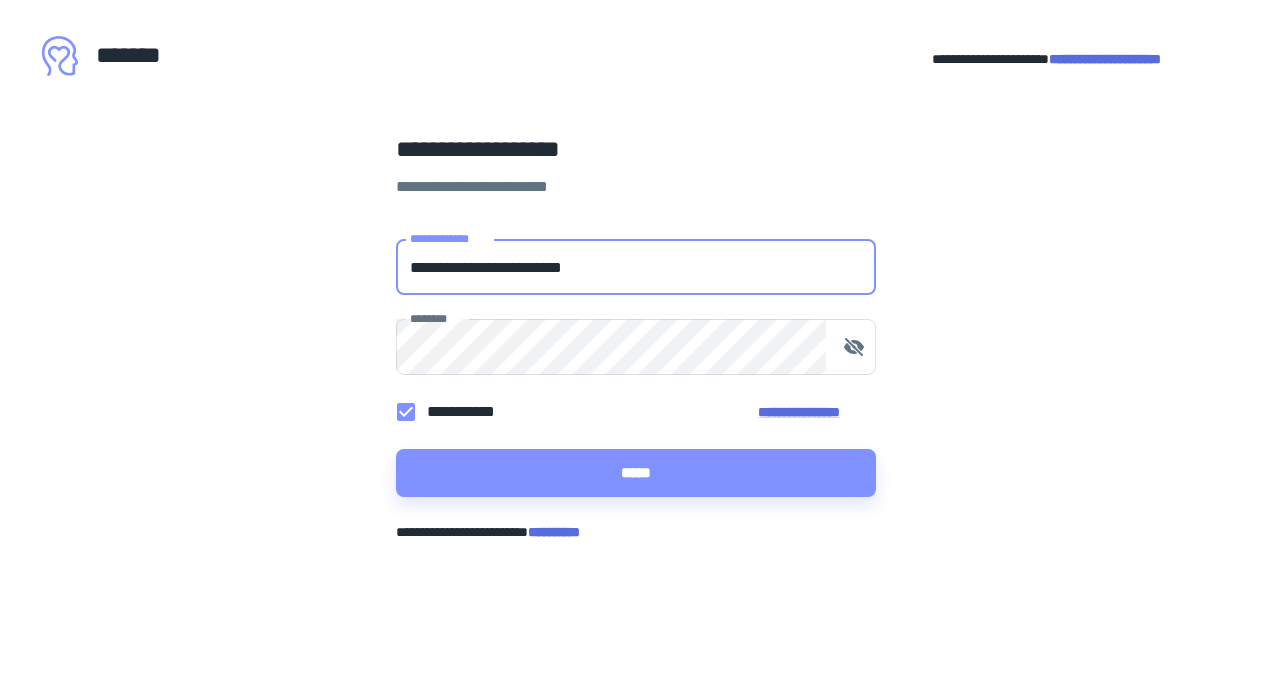 type on "**********" 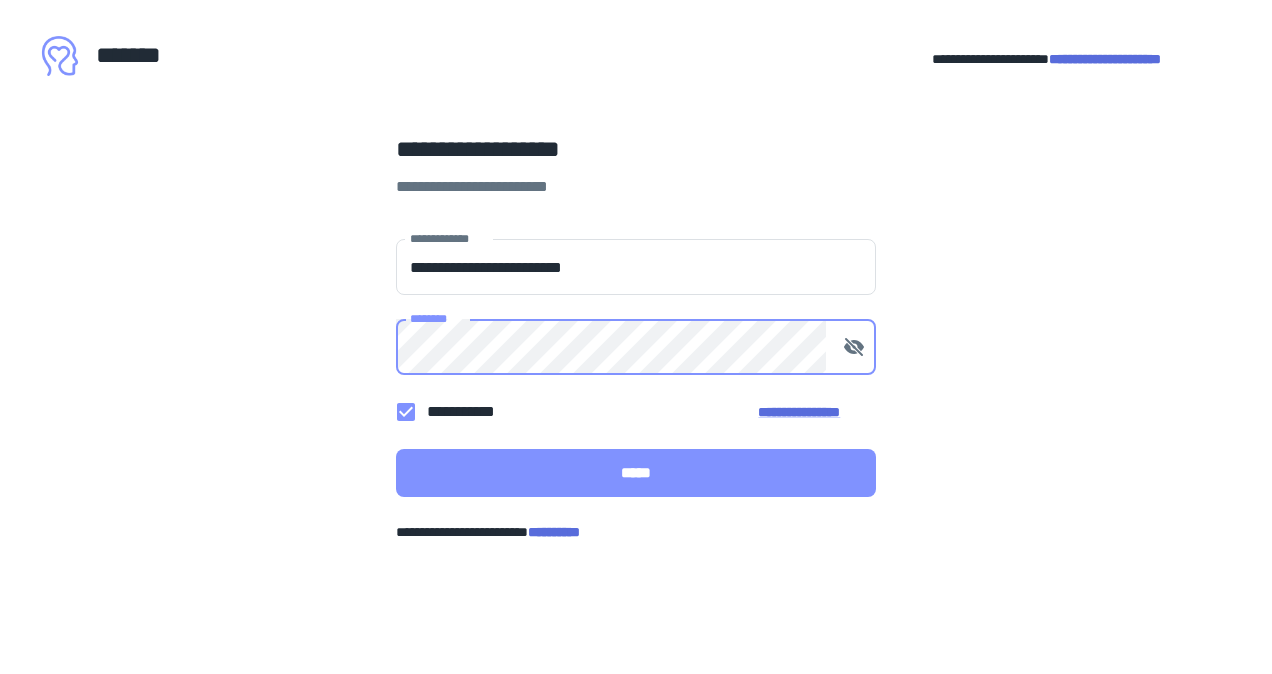 click on "*****" at bounding box center (636, 473) 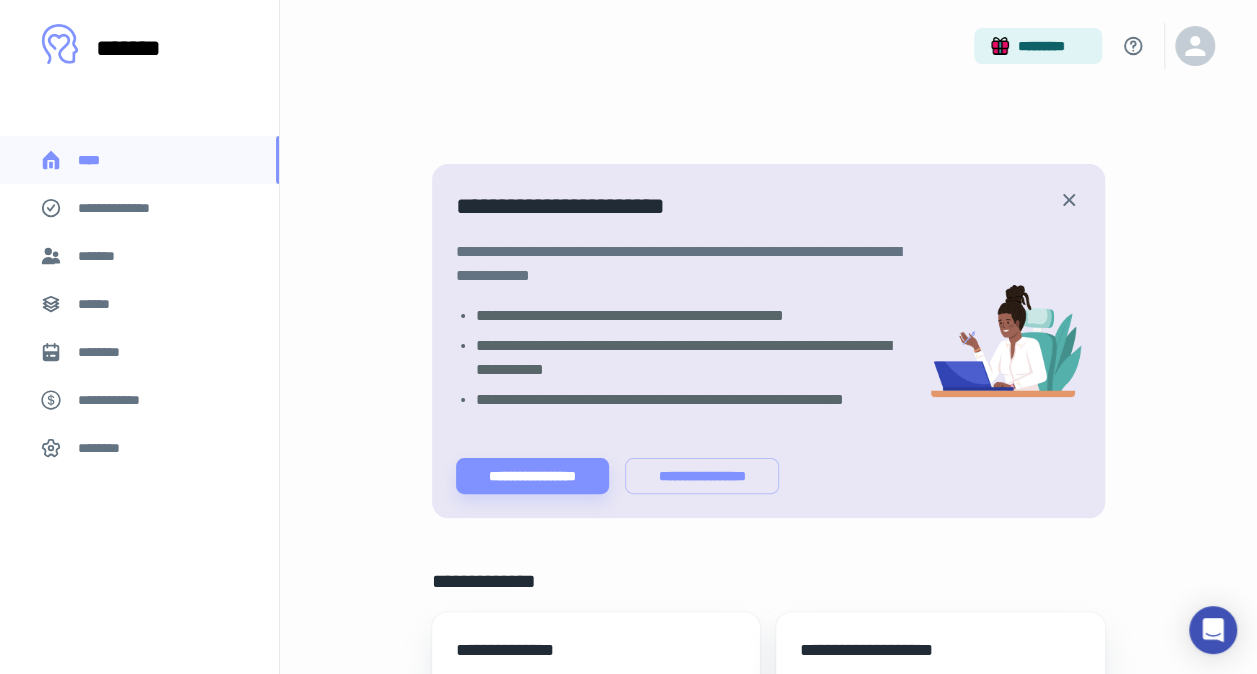 click on "**********" at bounding box center [768, 1005] 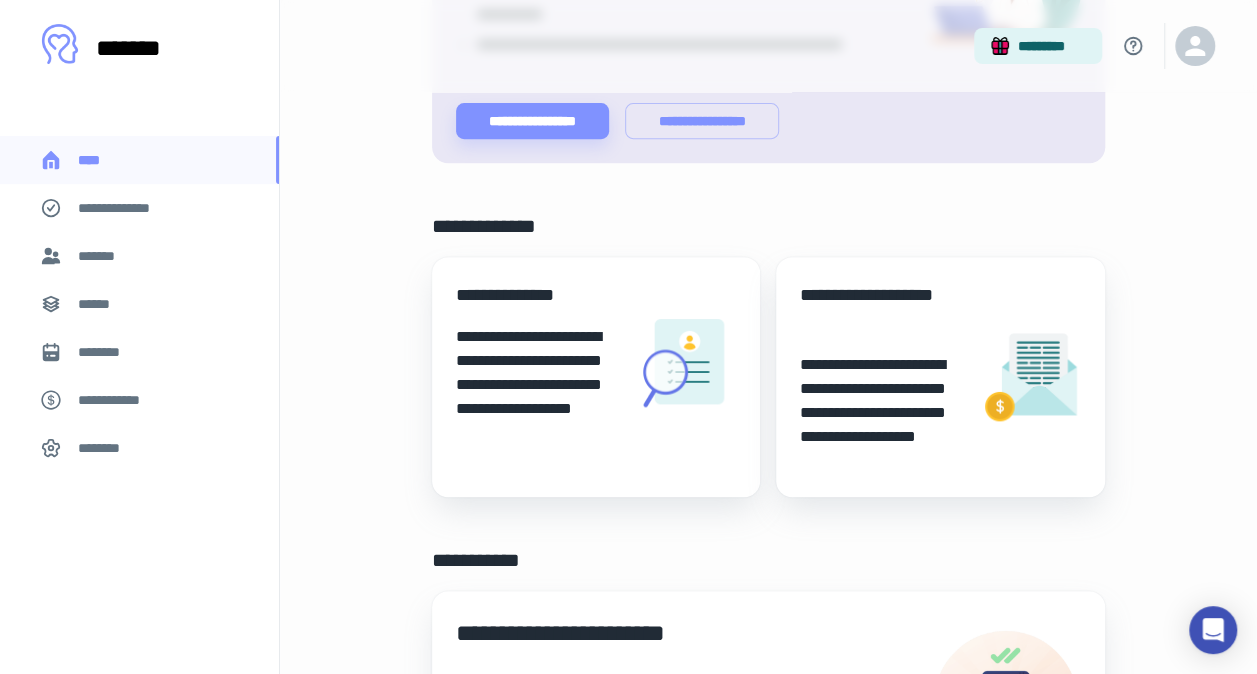 scroll, scrollTop: 360, scrollLeft: 0, axis: vertical 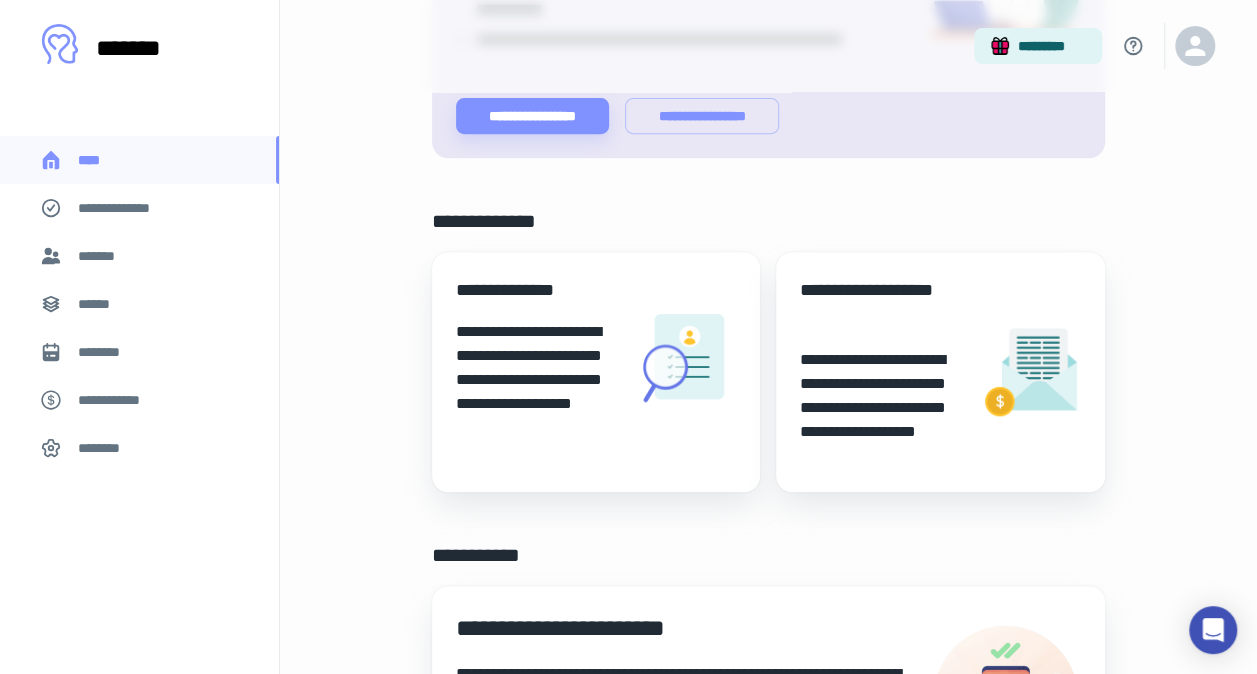 click on "**********" at bounding box center (538, 380) 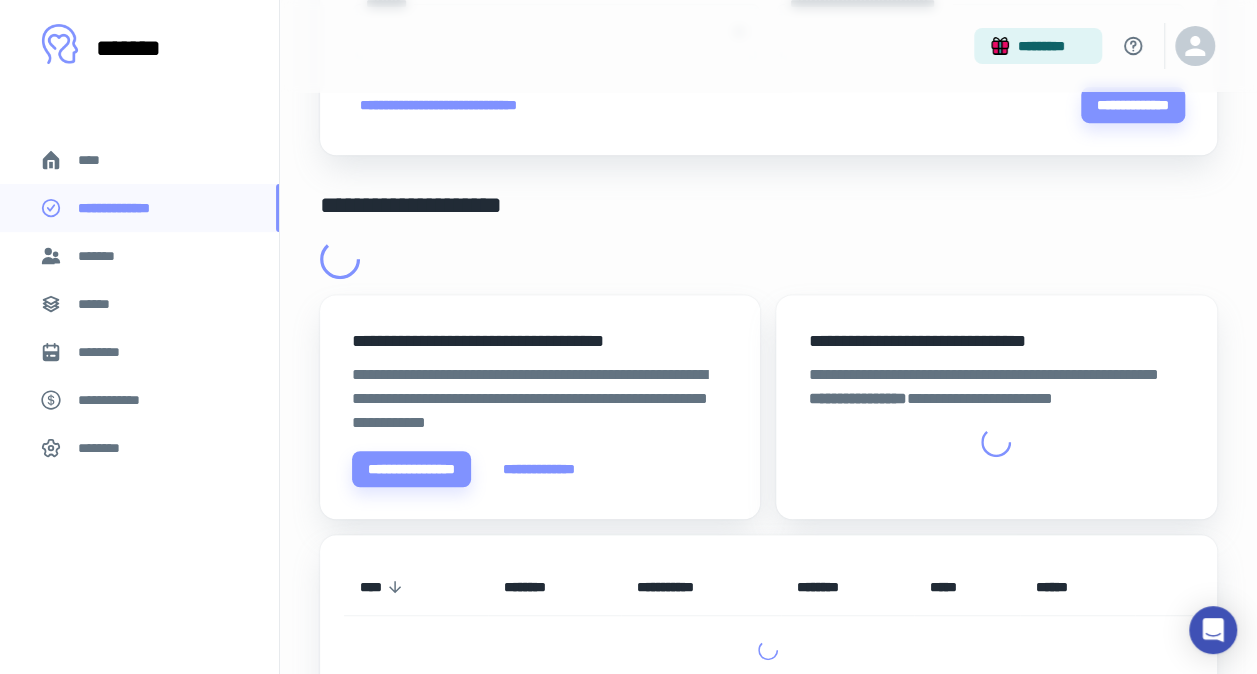 scroll, scrollTop: 0, scrollLeft: 0, axis: both 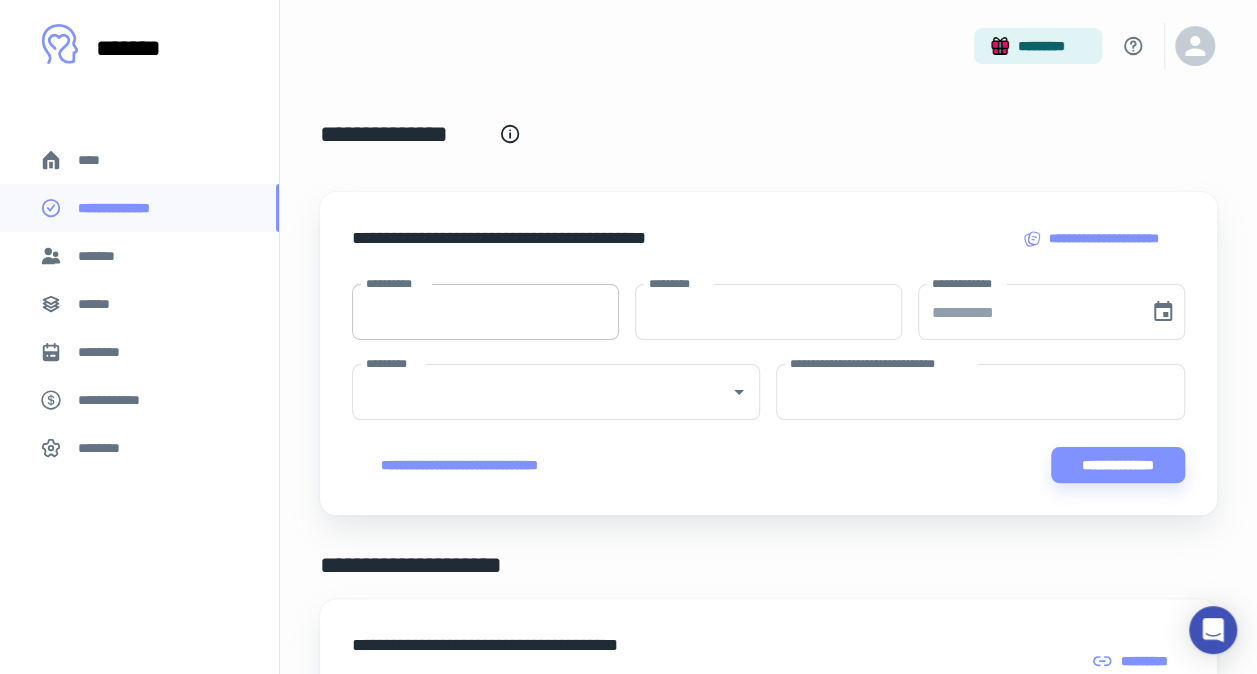 click on "**********" at bounding box center [485, 312] 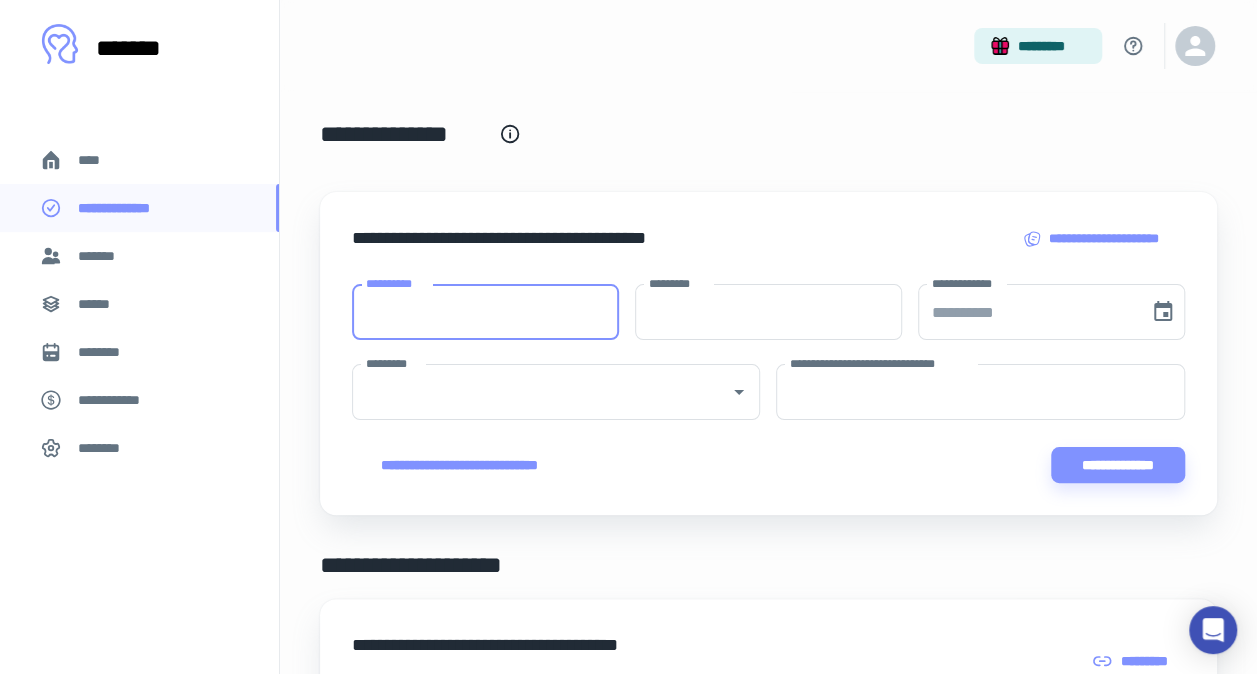 type on "********" 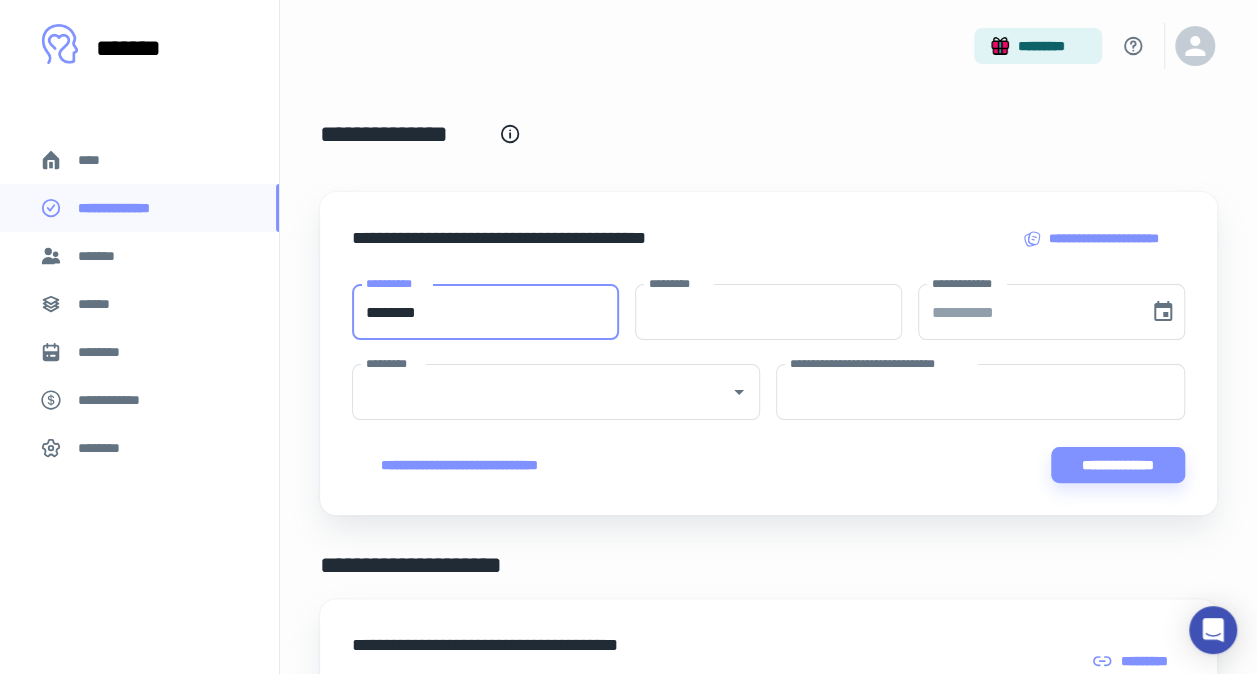 type on "********" 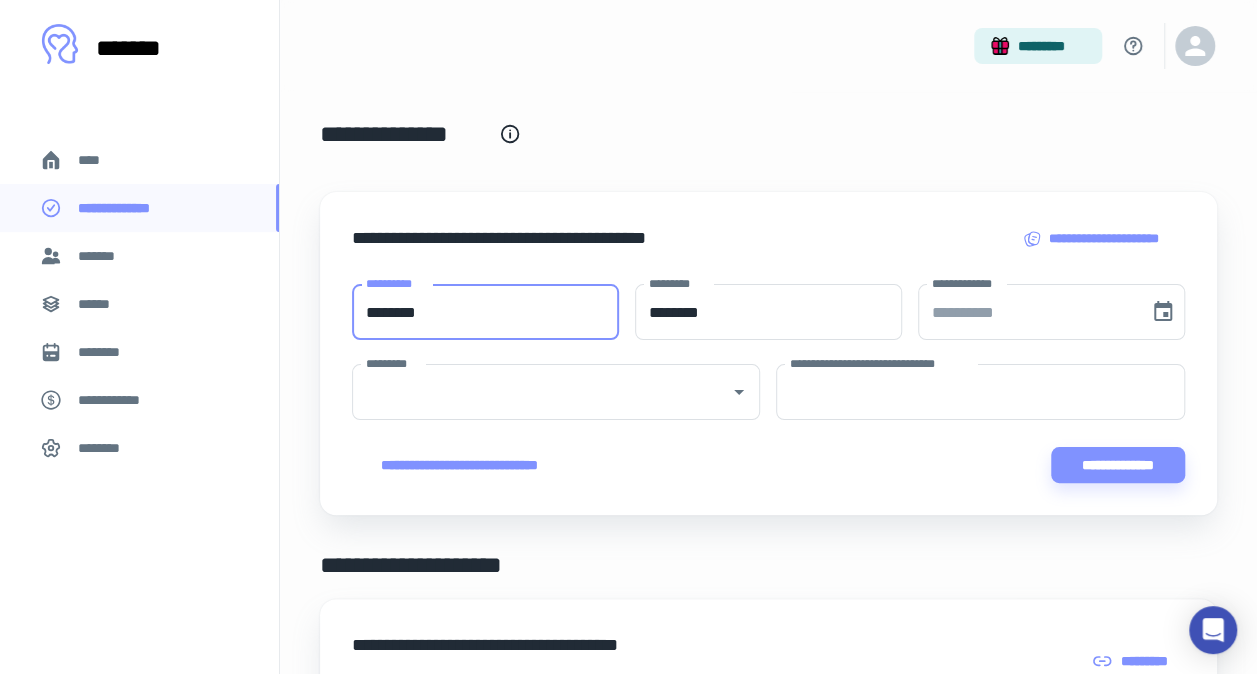 type on "**********" 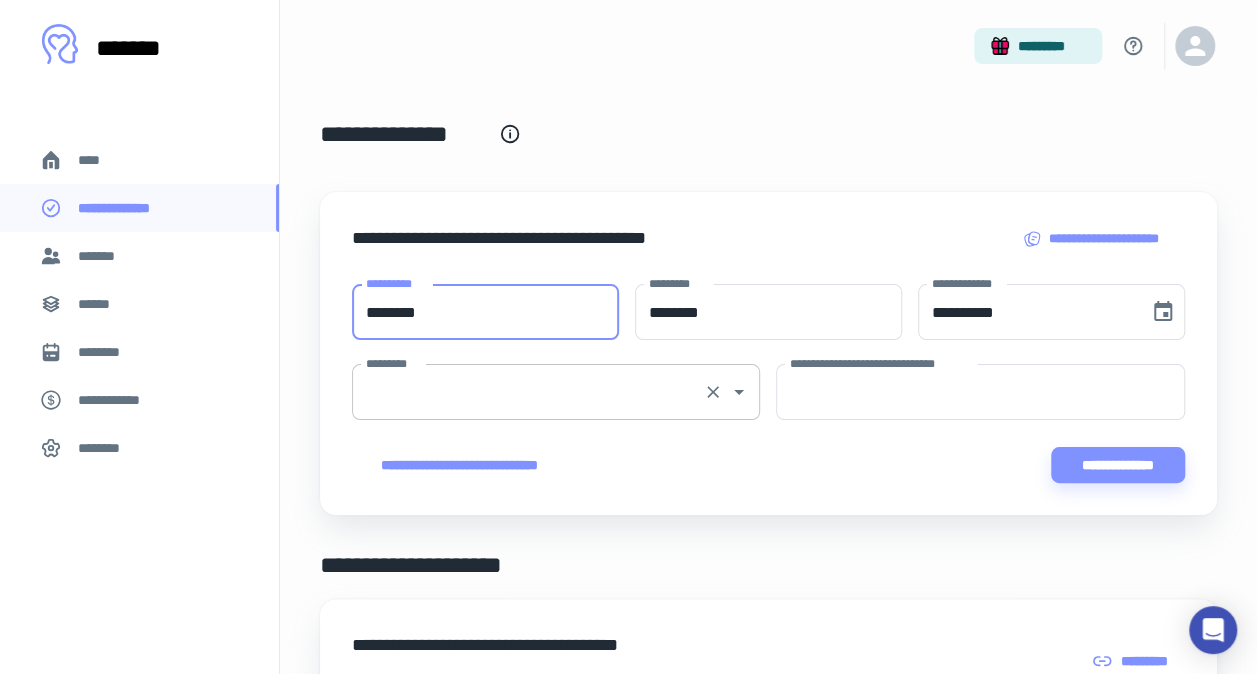 click on "*********" at bounding box center (528, 392) 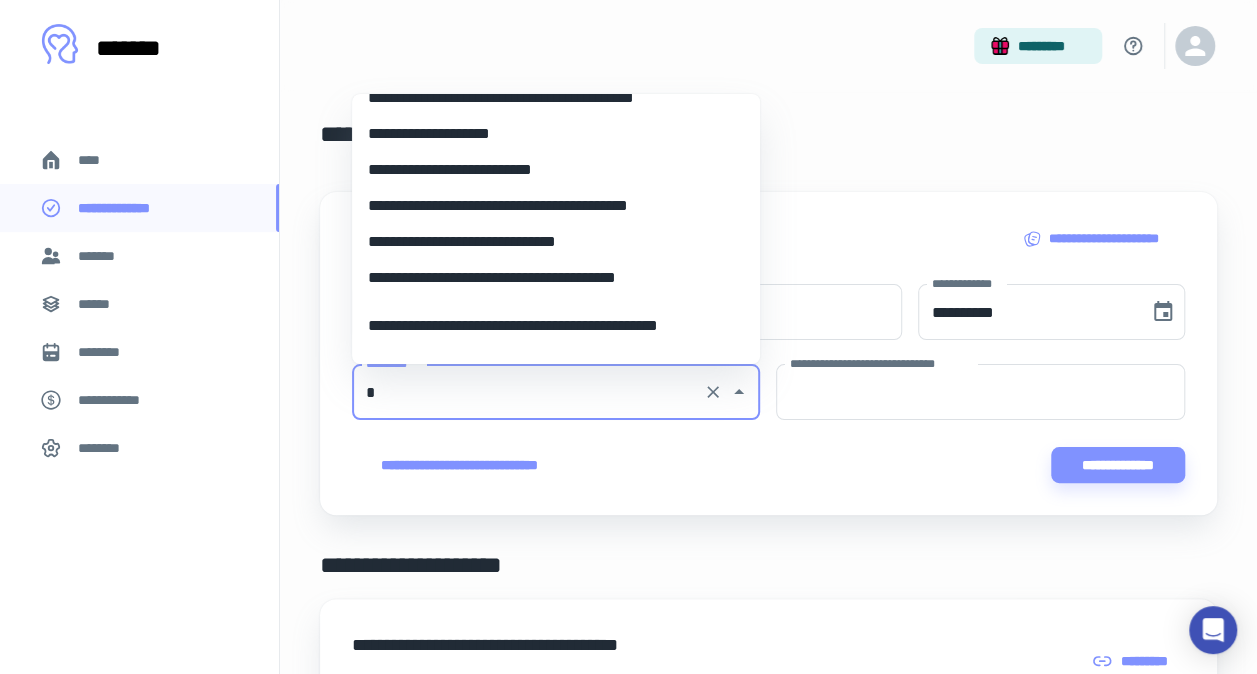 scroll, scrollTop: 0, scrollLeft: 0, axis: both 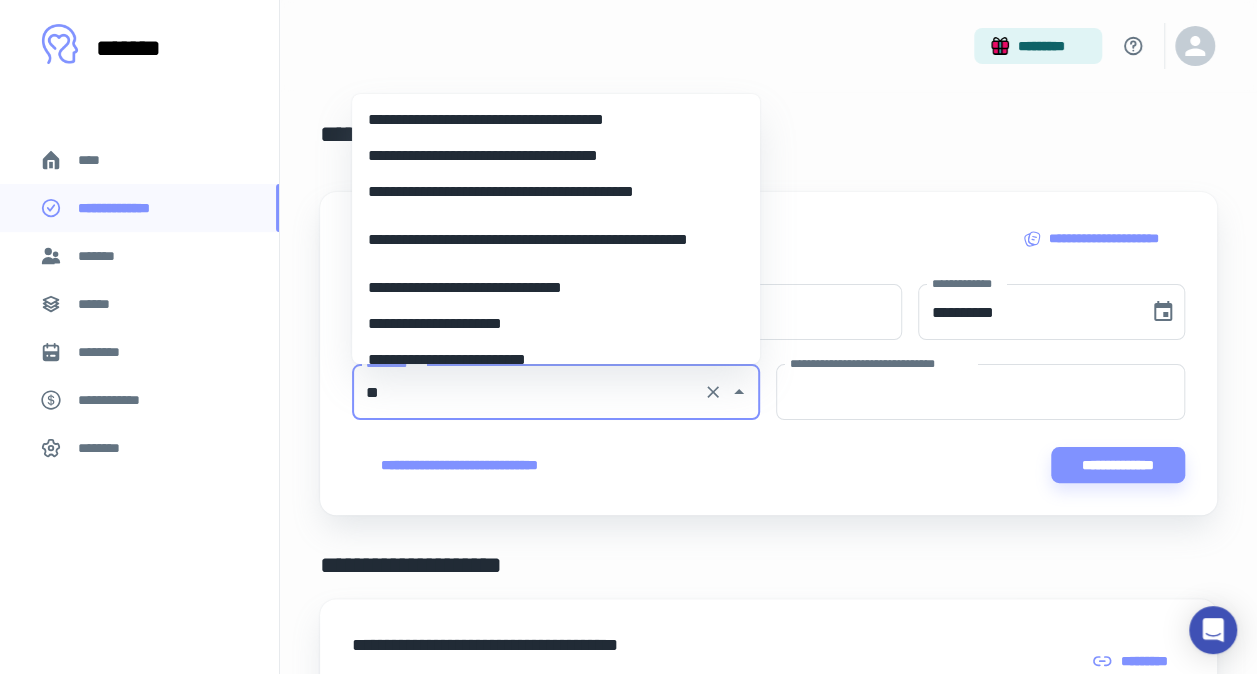 type on "*" 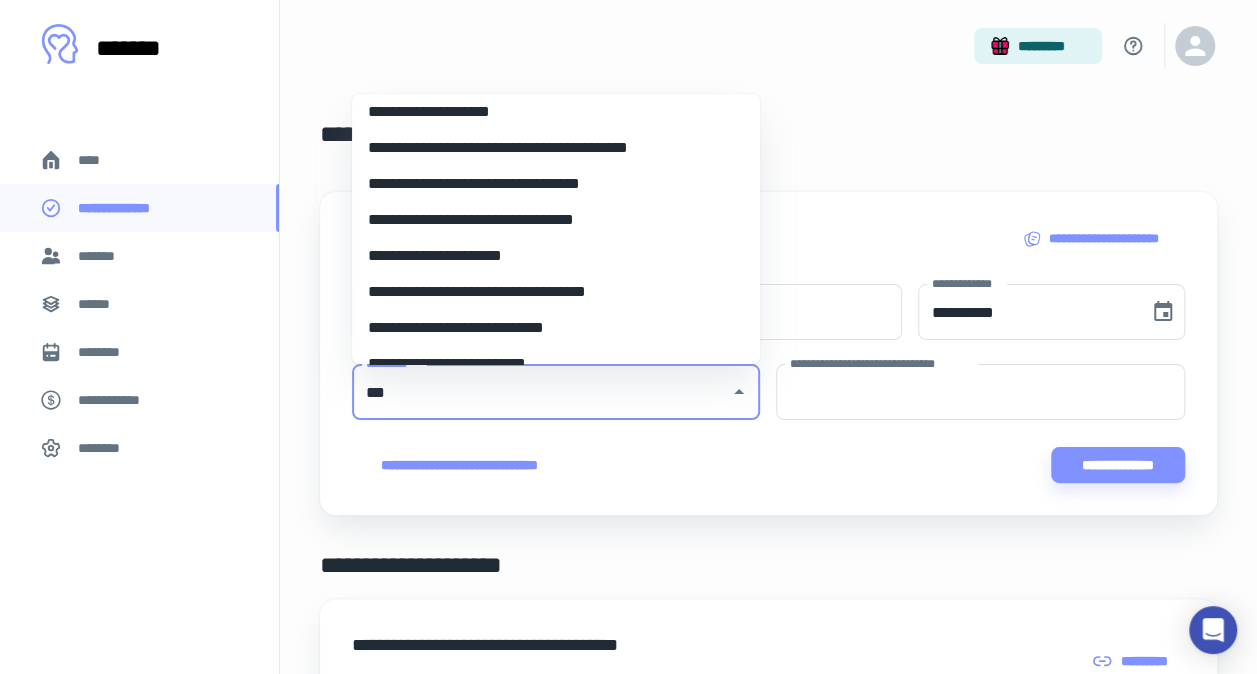 scroll, scrollTop: 0, scrollLeft: 0, axis: both 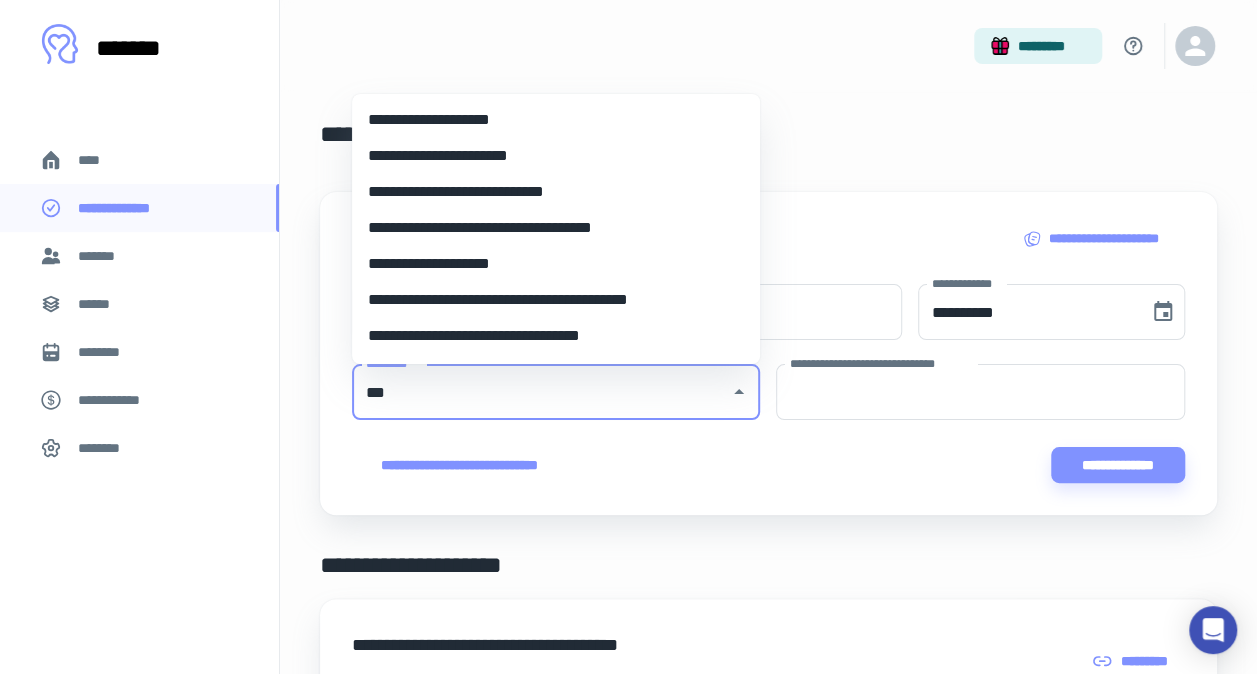 click on "**********" at bounding box center (548, 156) 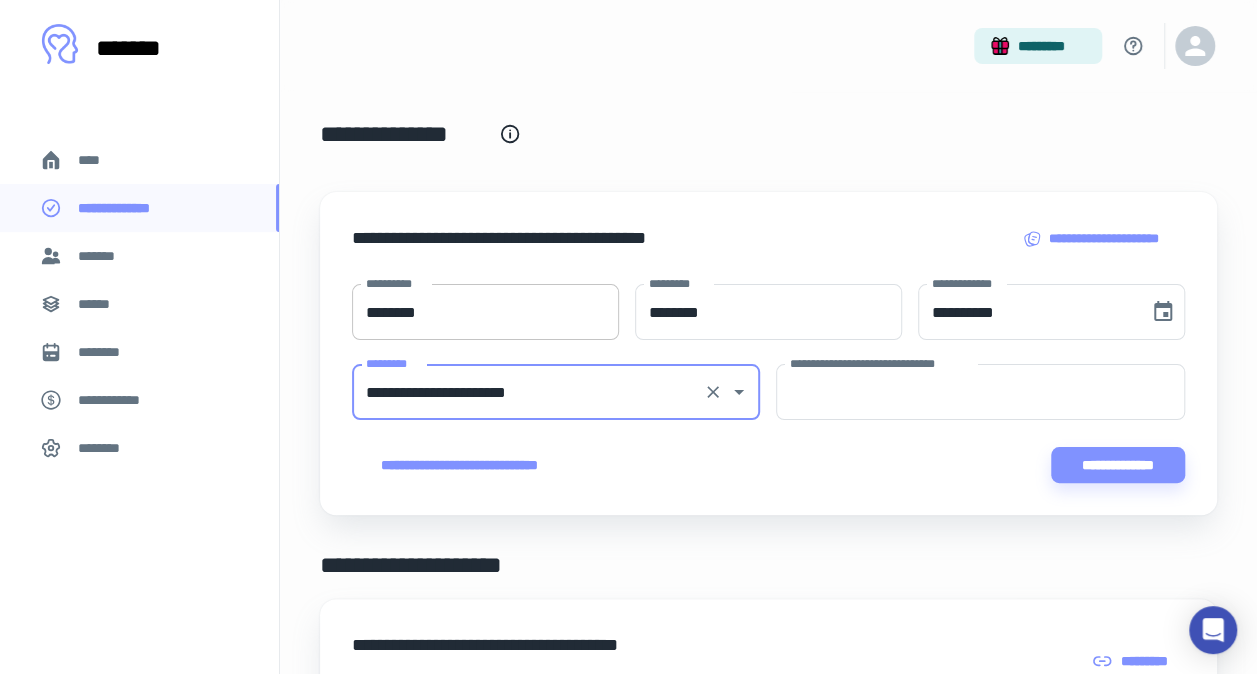 type on "**********" 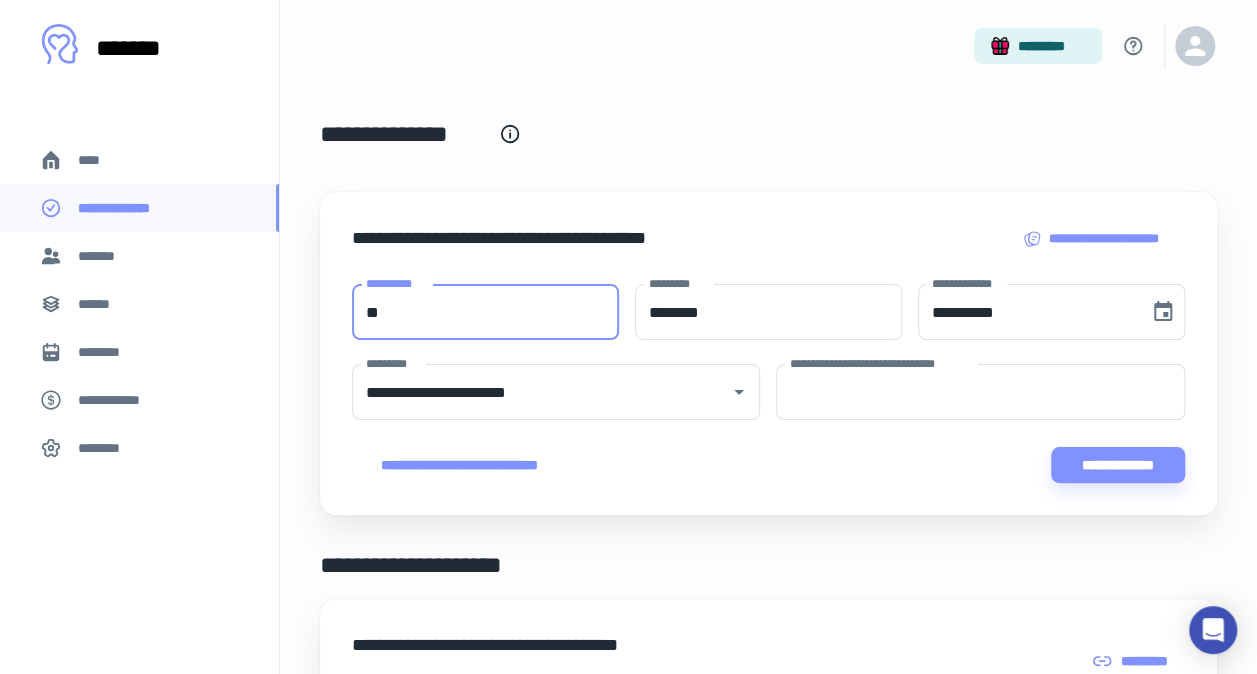 type on "*" 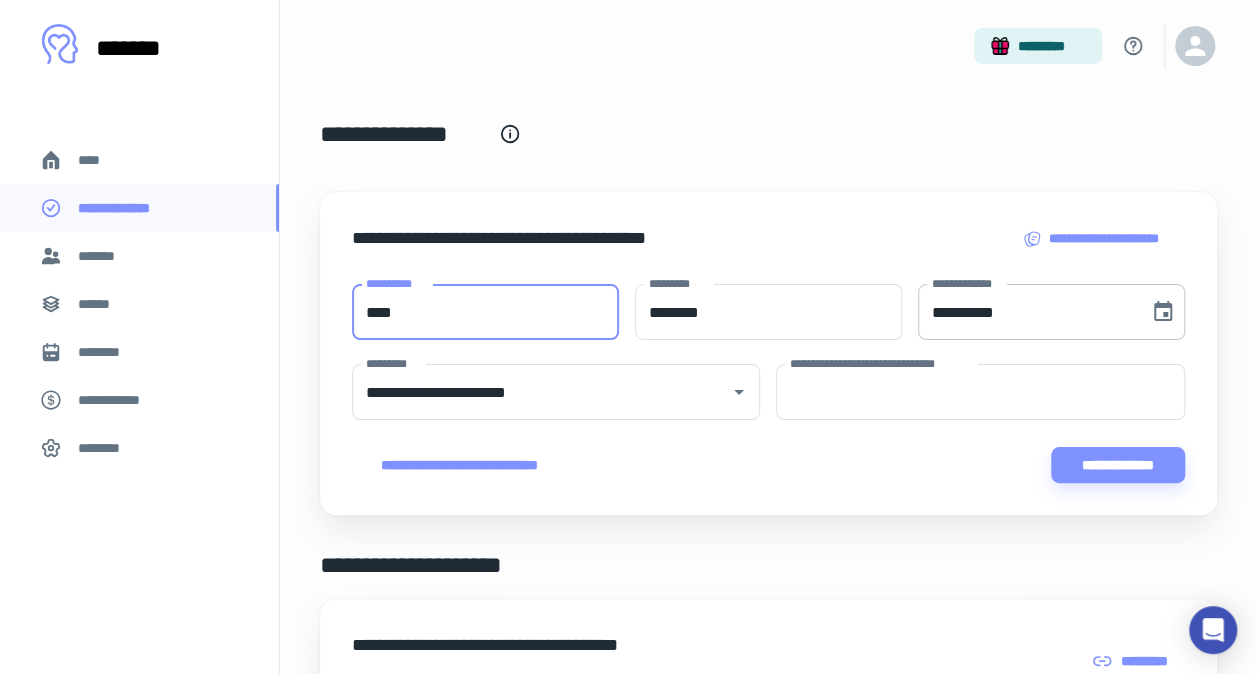 type on "****" 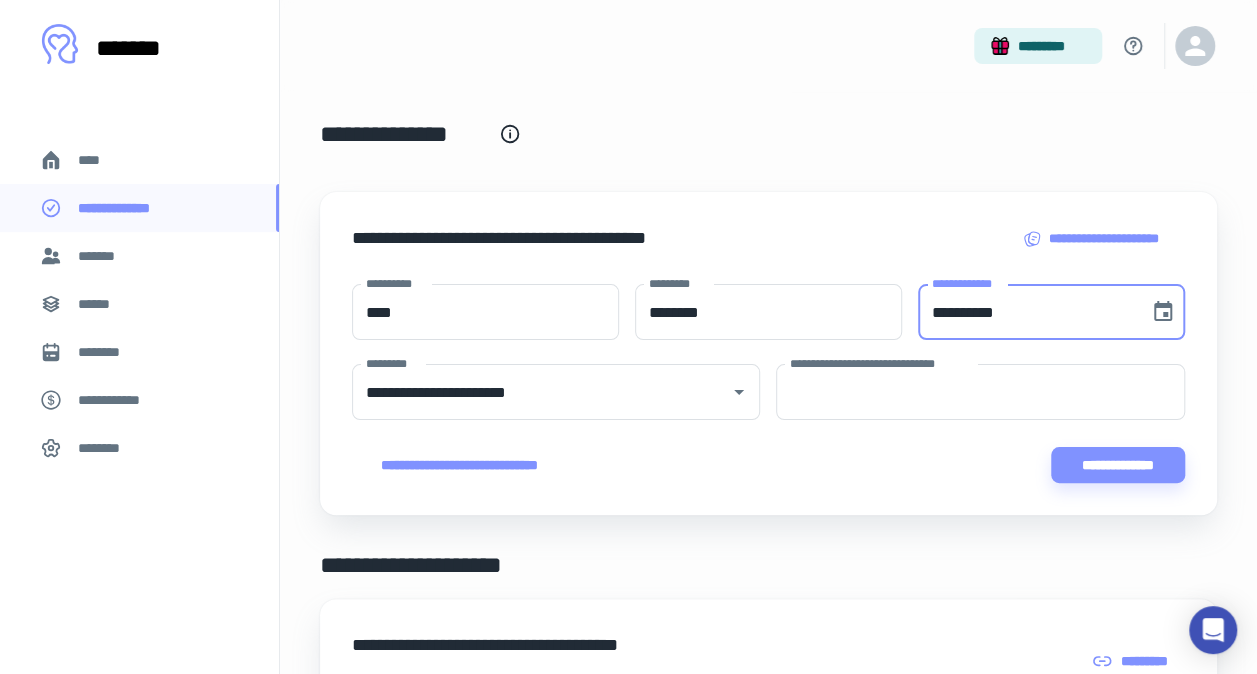 click on "**********" at bounding box center (1026, 312) 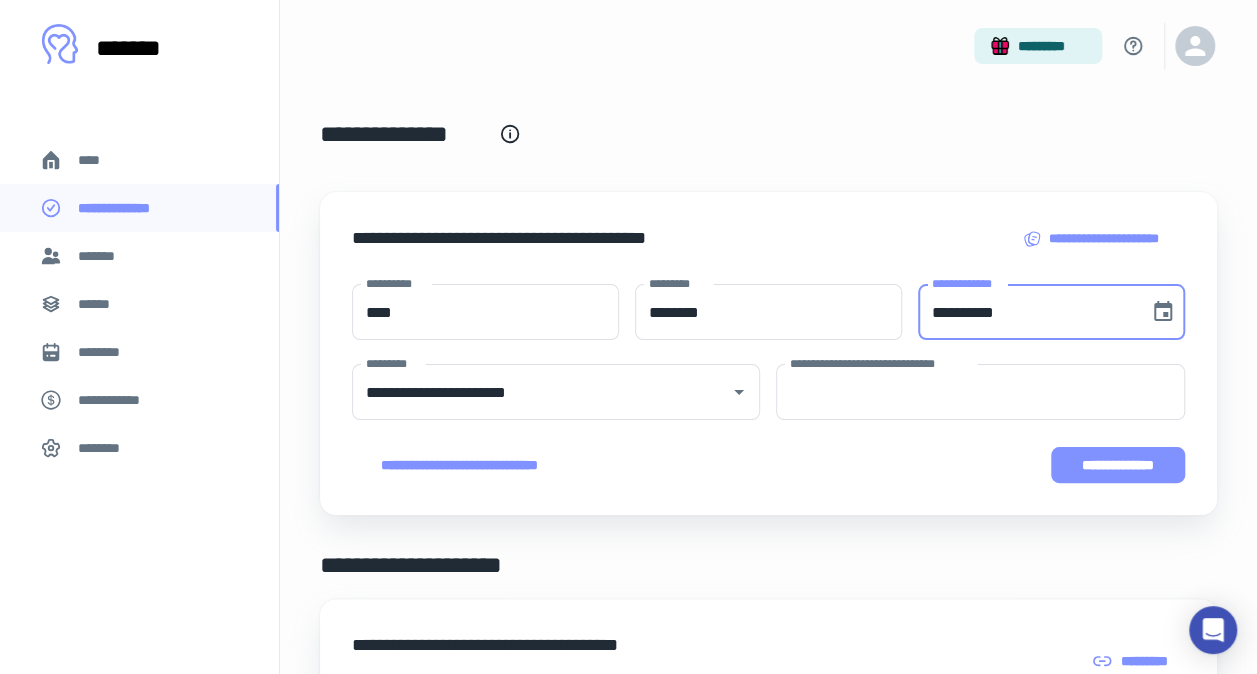 type on "**********" 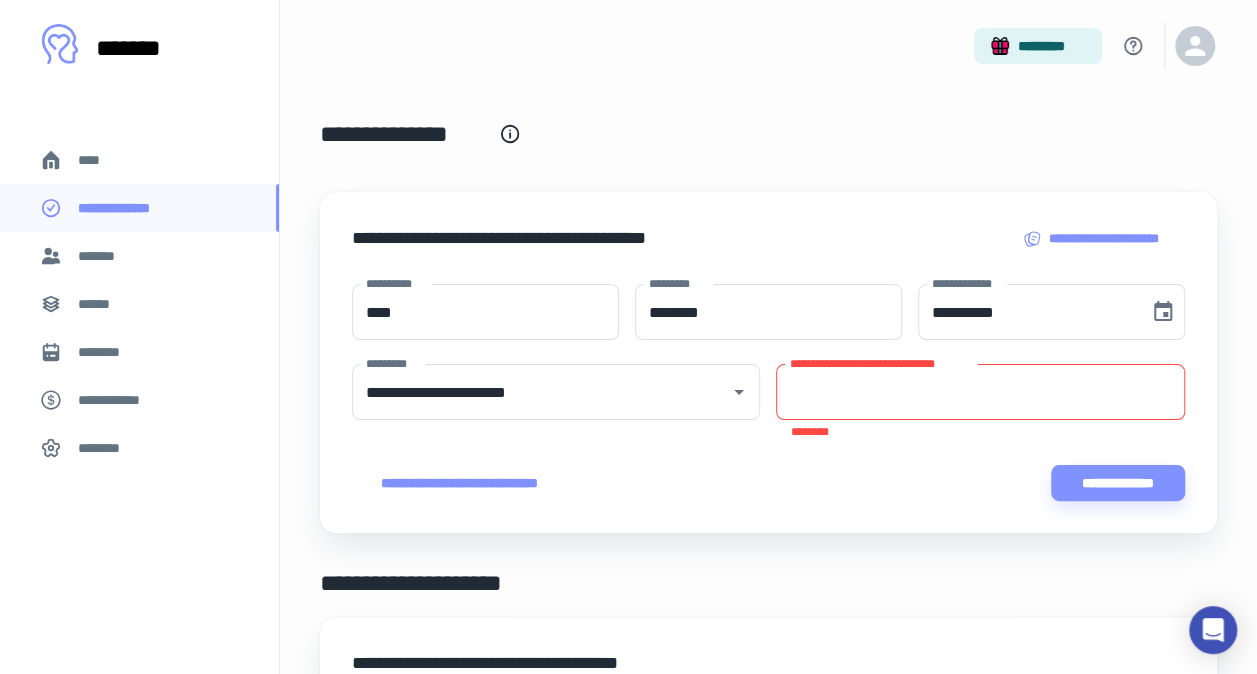 click on "**********" at bounding box center [459, 483] 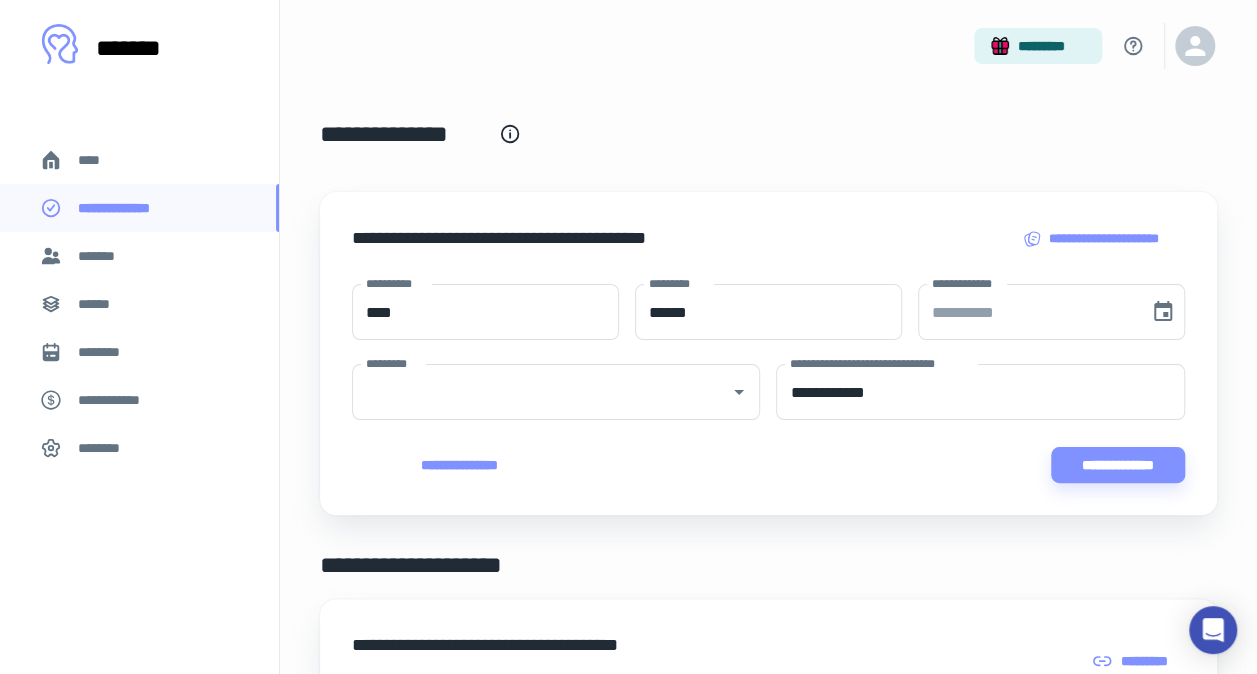 type on "**********" 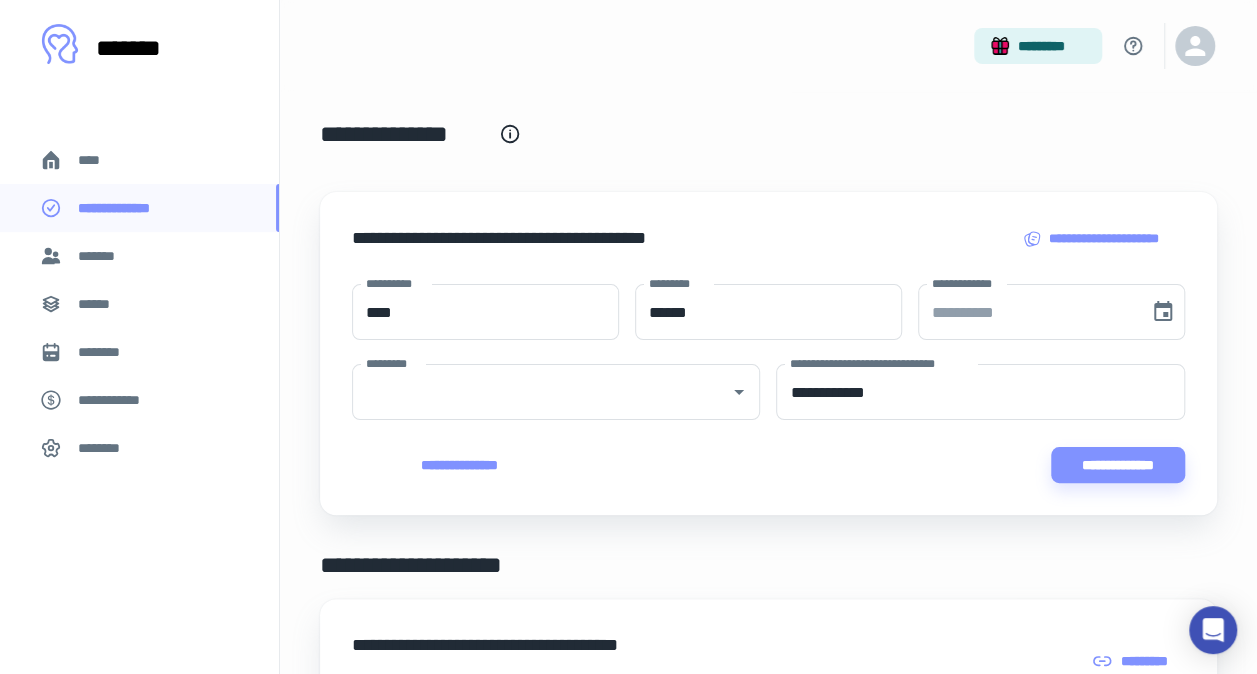 type on "**********" 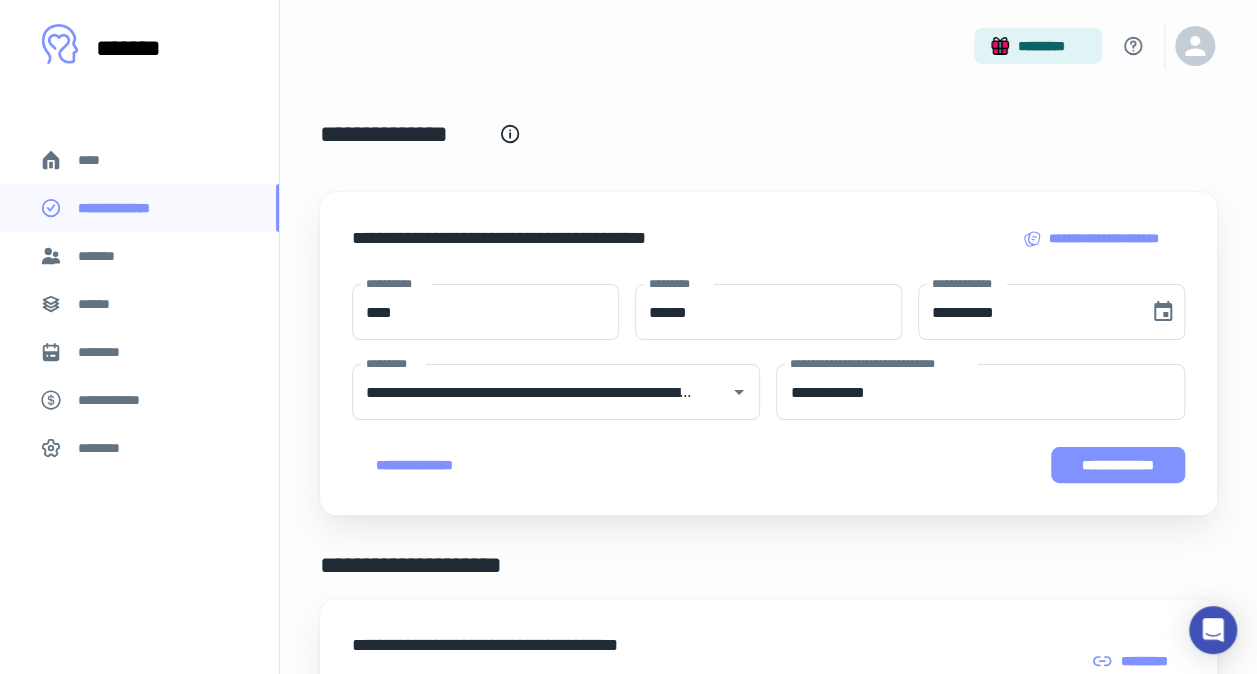 click on "**********" at bounding box center [1118, 465] 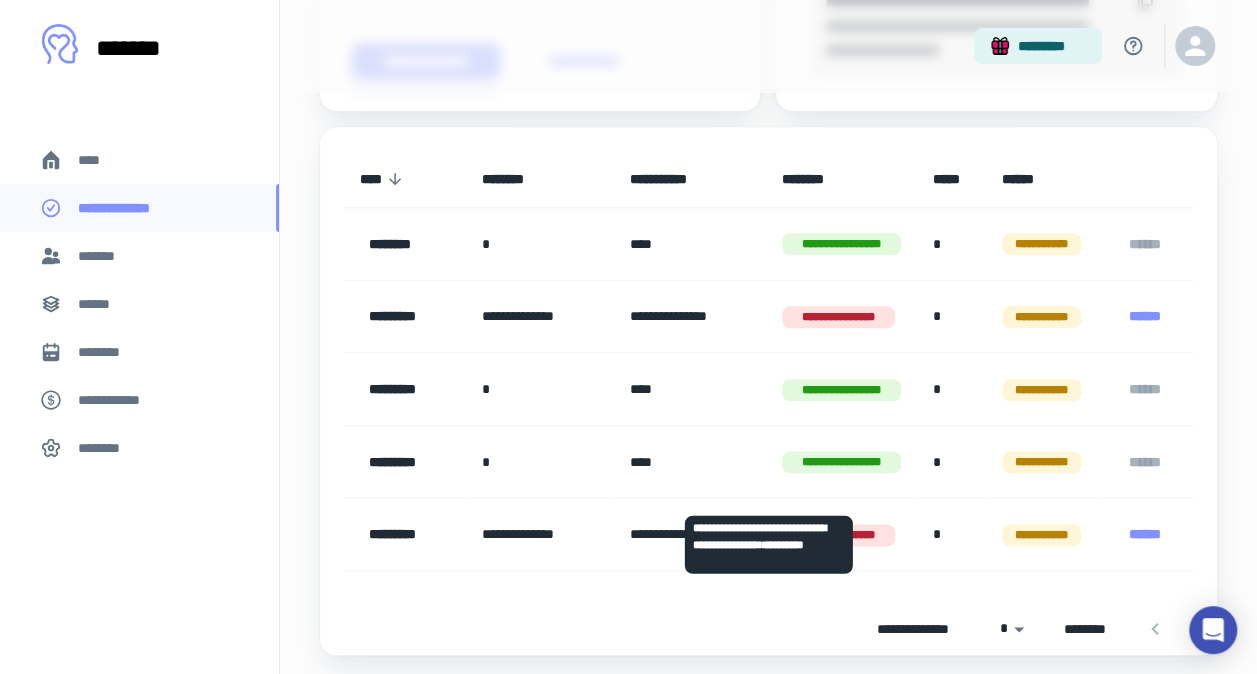 scroll, scrollTop: 1040, scrollLeft: 0, axis: vertical 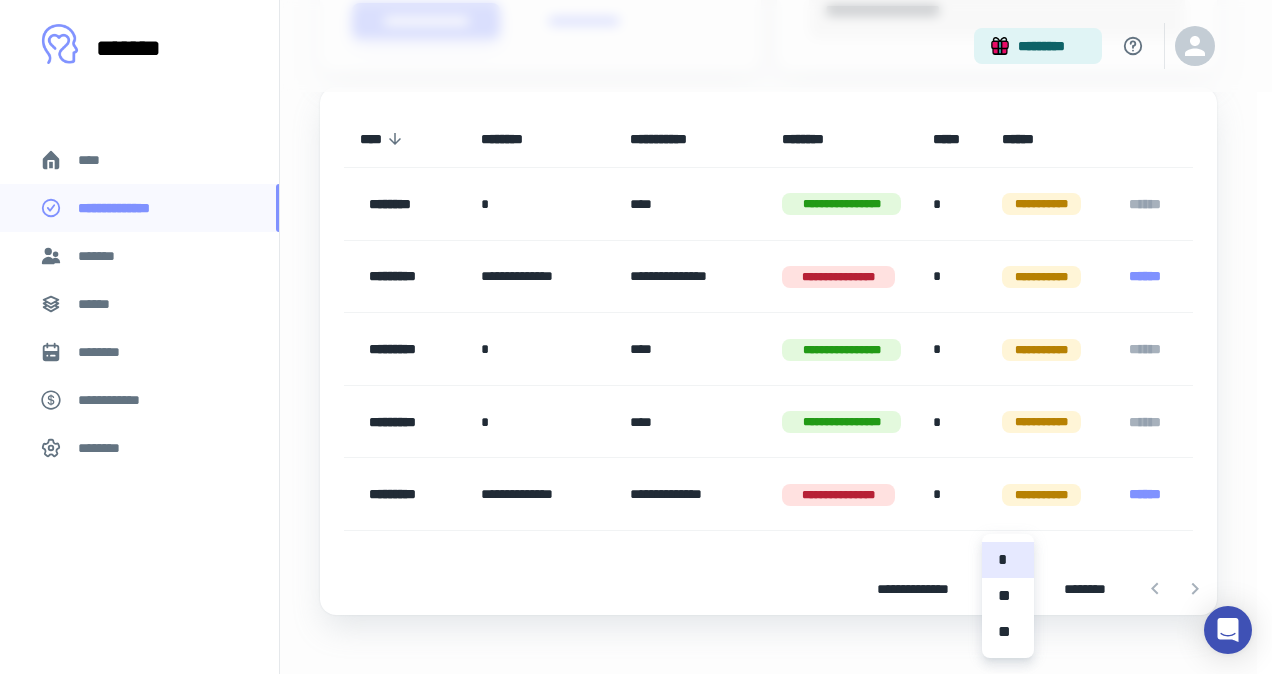 click on "**********" at bounding box center [636, -703] 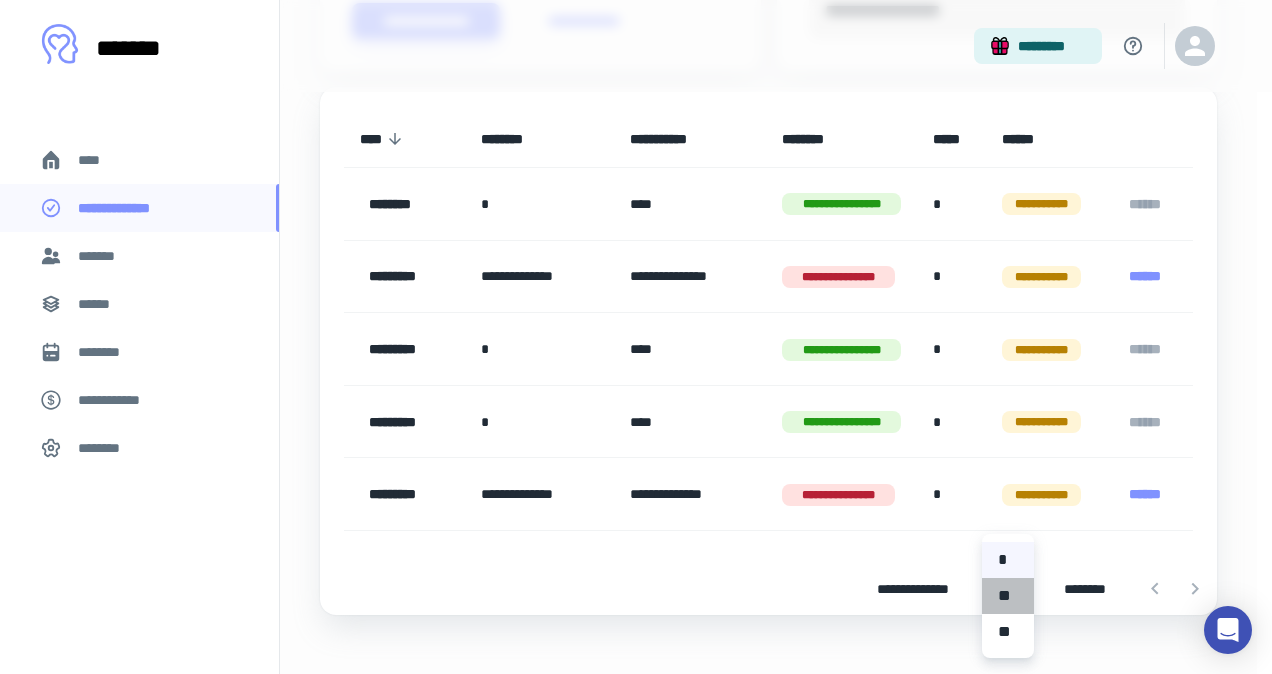 click on "**" at bounding box center (1008, 596) 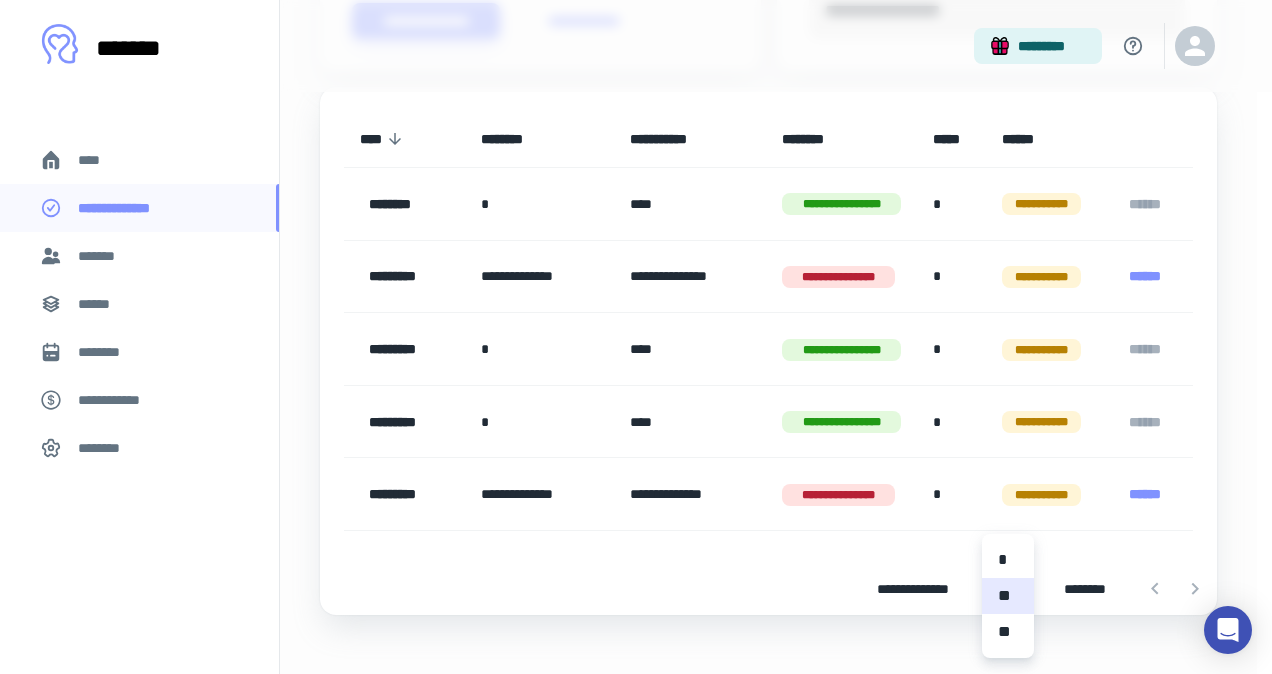 type 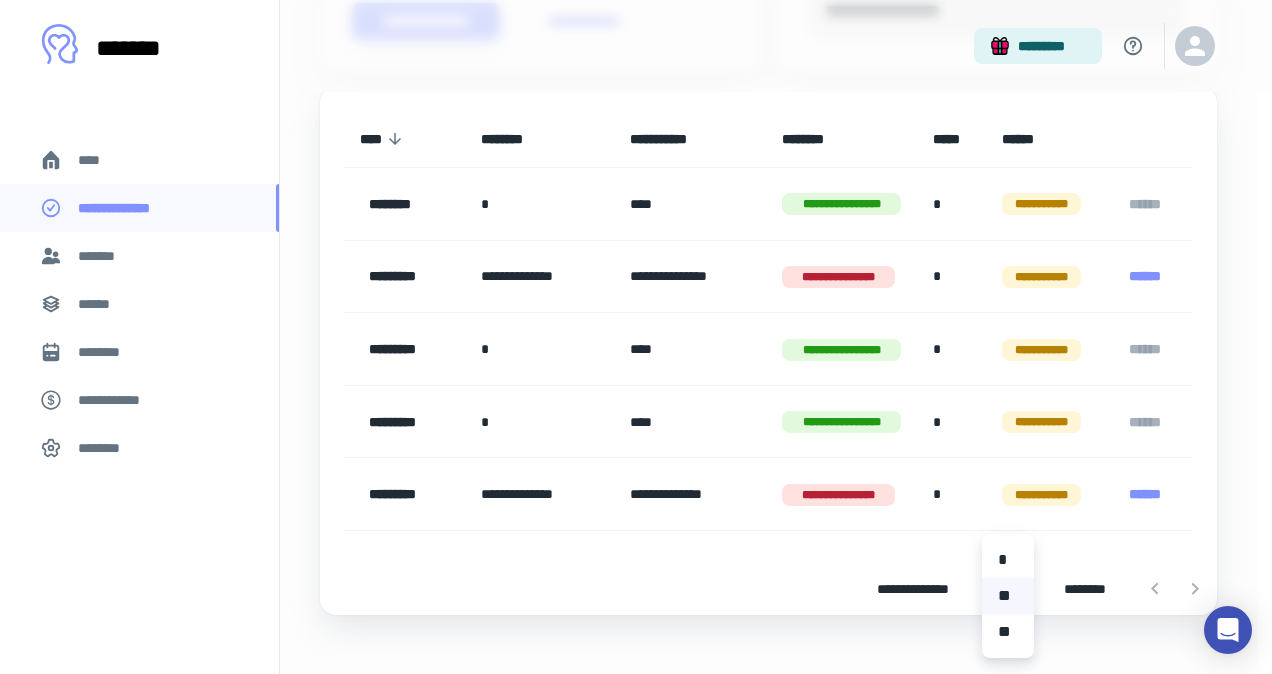 click at bounding box center (636, 337) 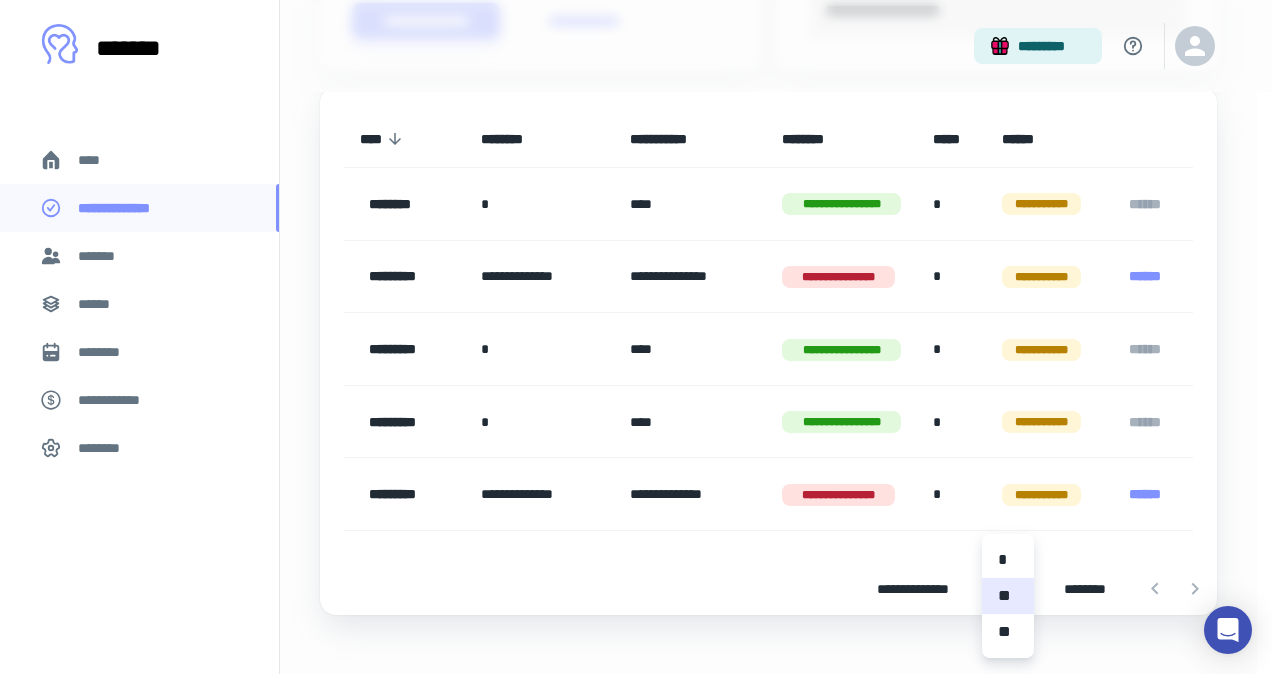 type 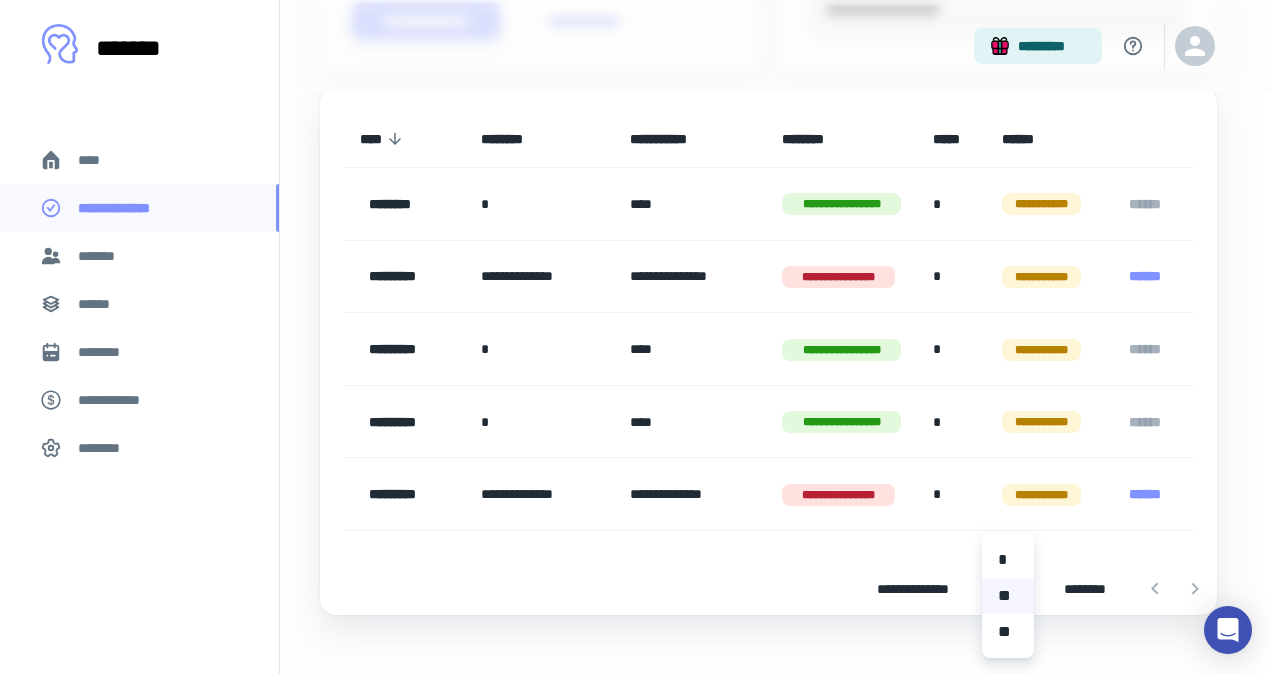 click at bounding box center [636, 337] 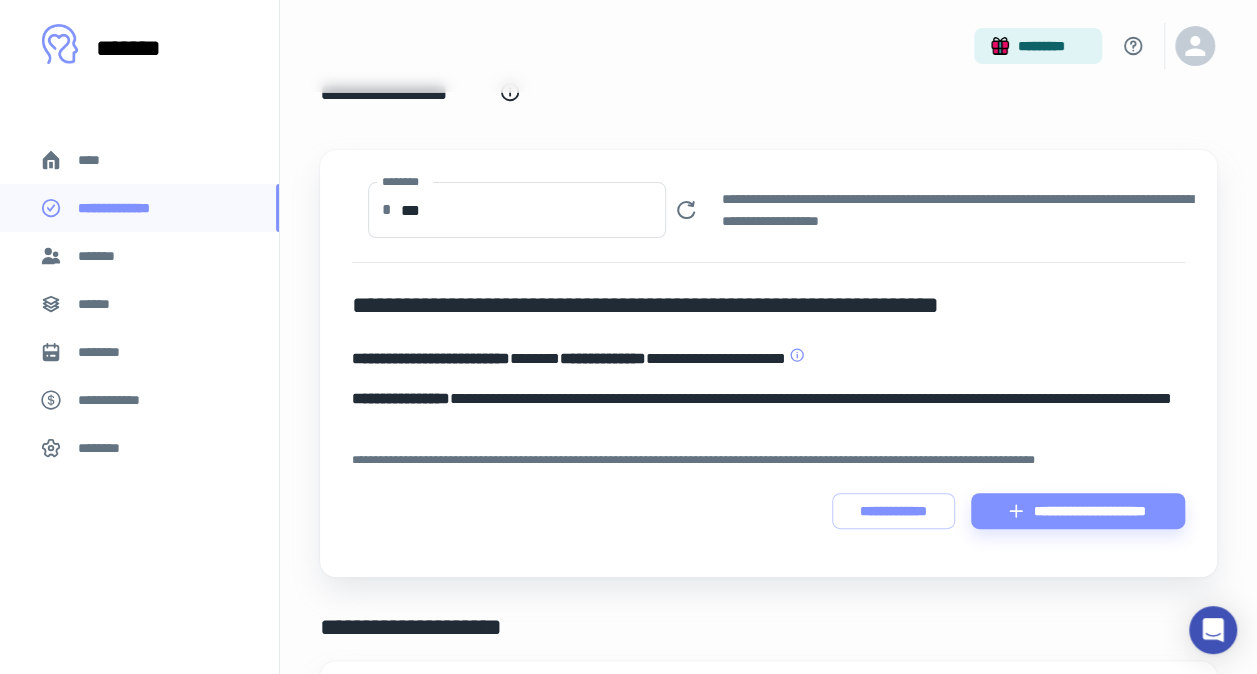 scroll, scrollTop: 0, scrollLeft: 0, axis: both 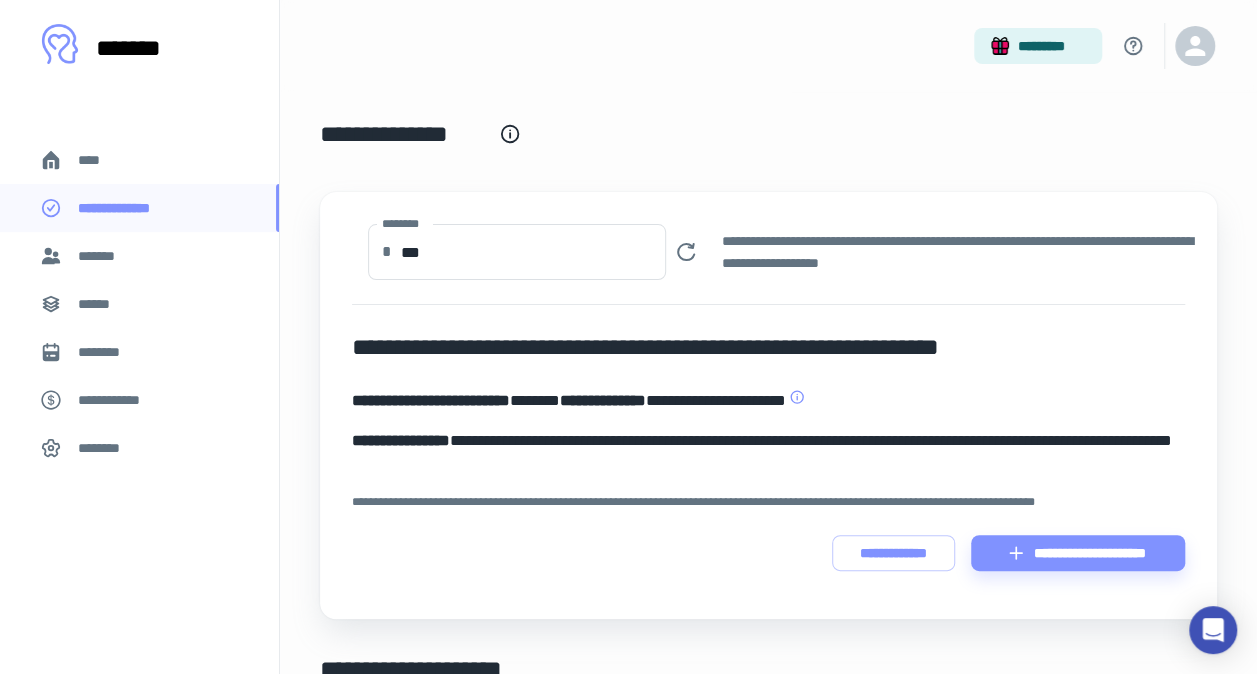 click on "**********" at bounding box center [768, 146] 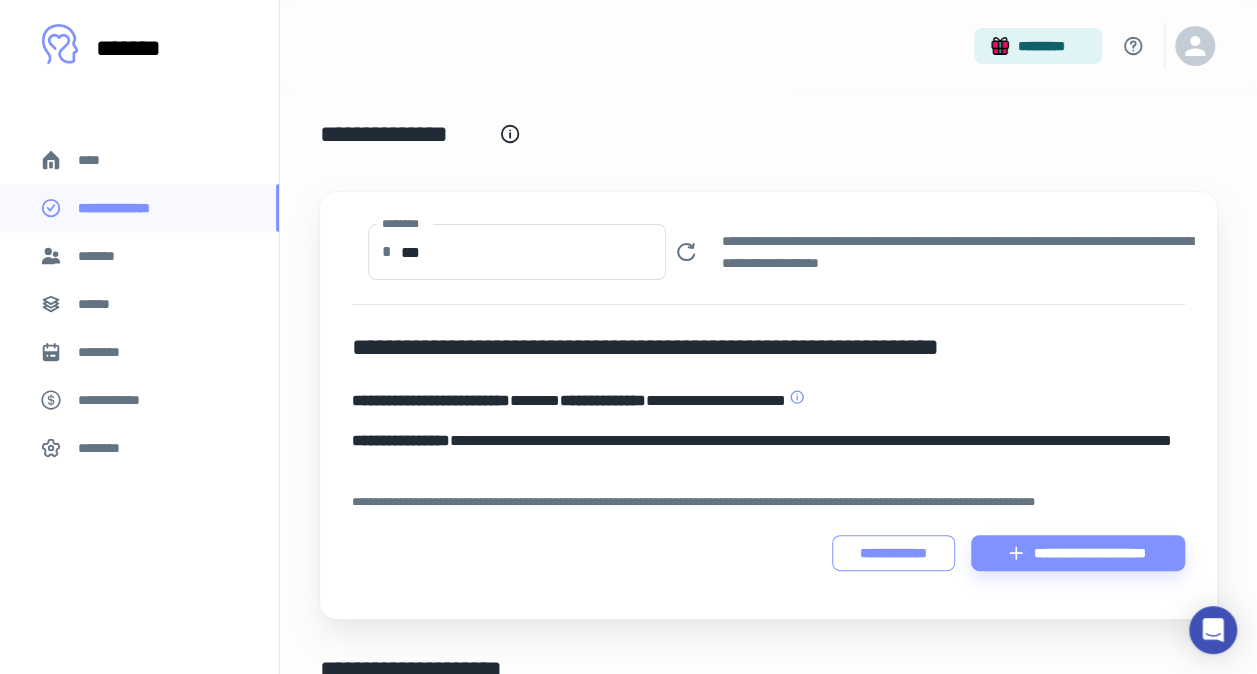 click on "**********" at bounding box center (894, 553) 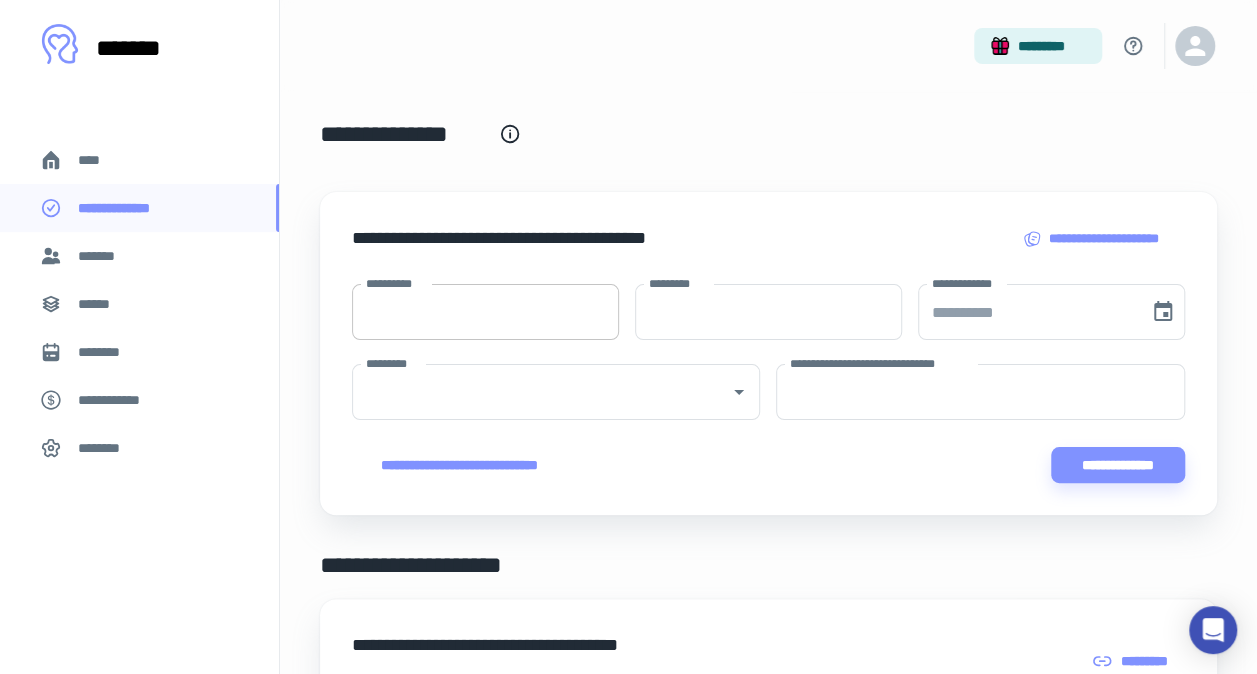 click on "**********" at bounding box center [485, 312] 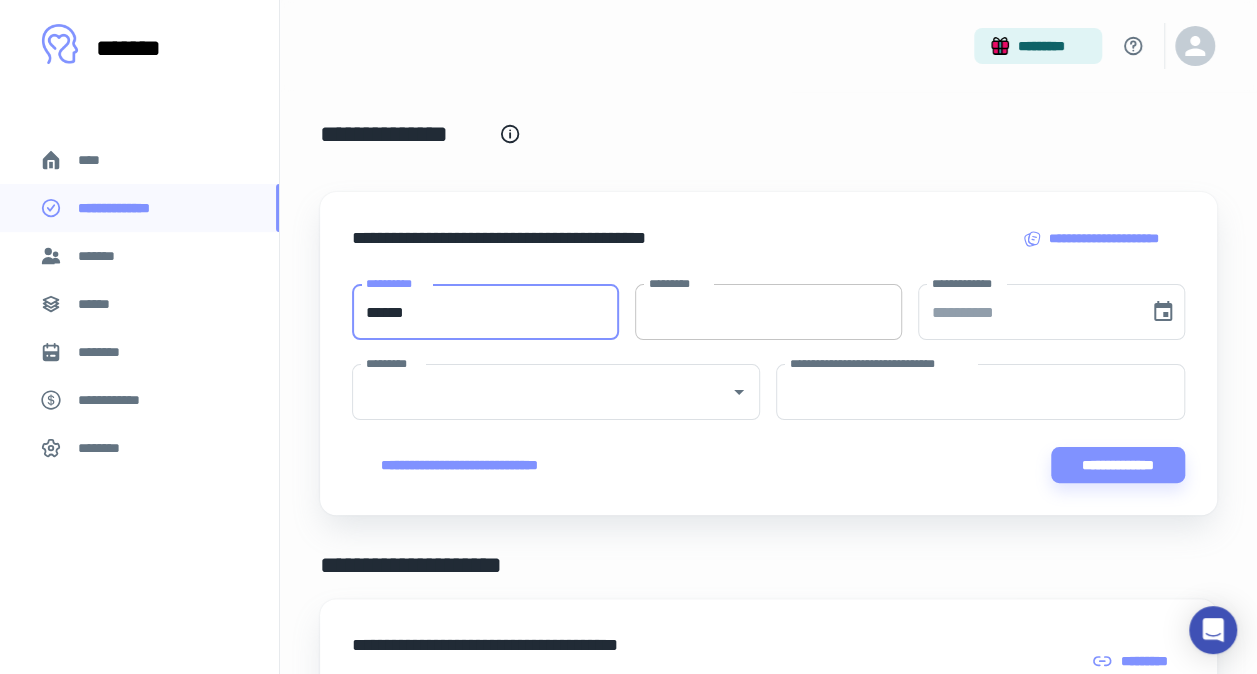 type on "******" 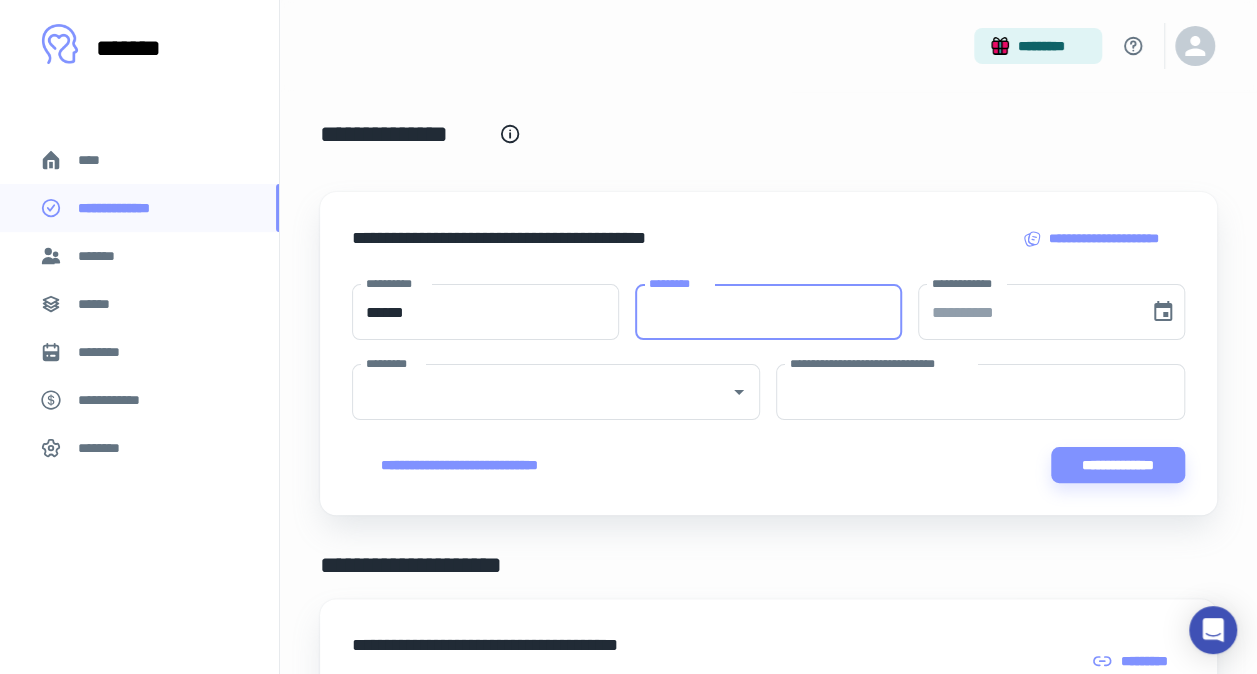 click on "*********" at bounding box center [768, 312] 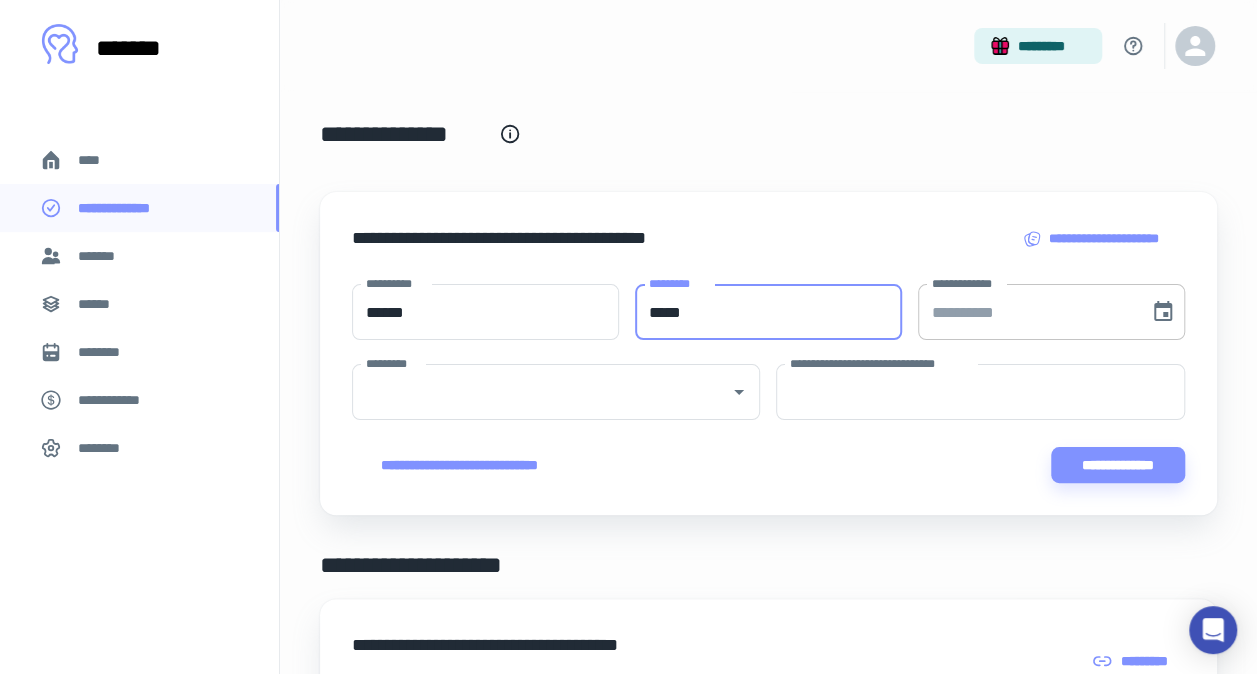 type on "*****" 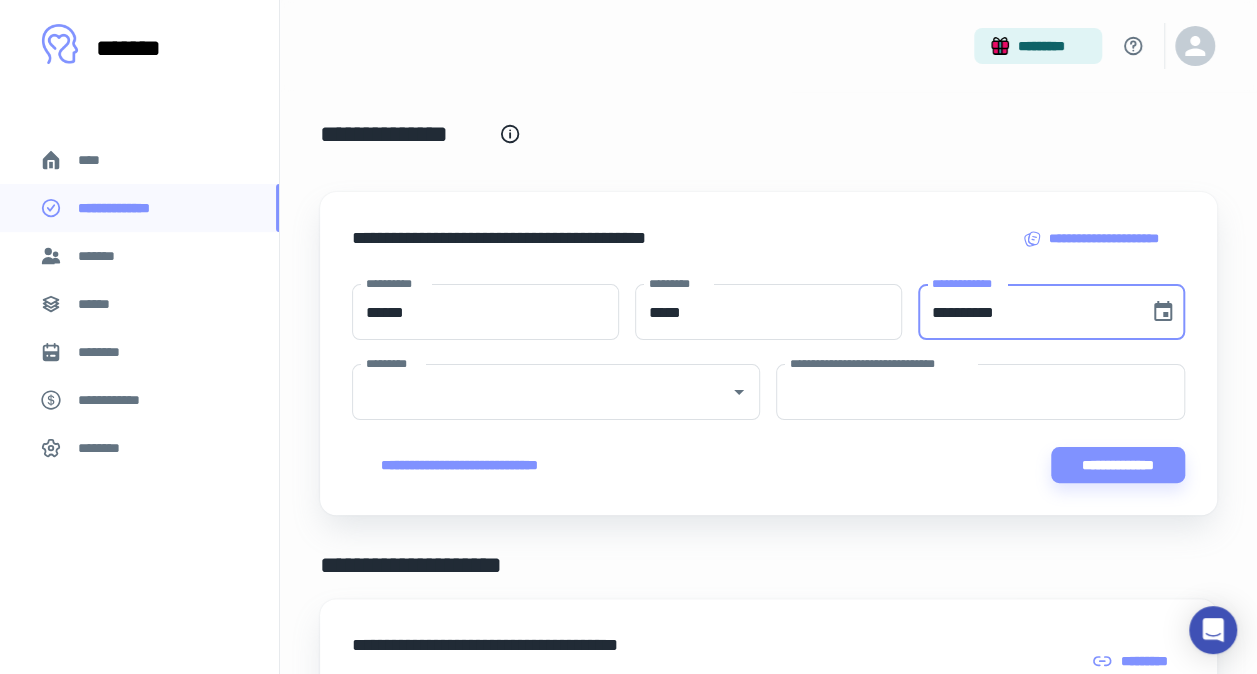 click on "**********" at bounding box center (1026, 312) 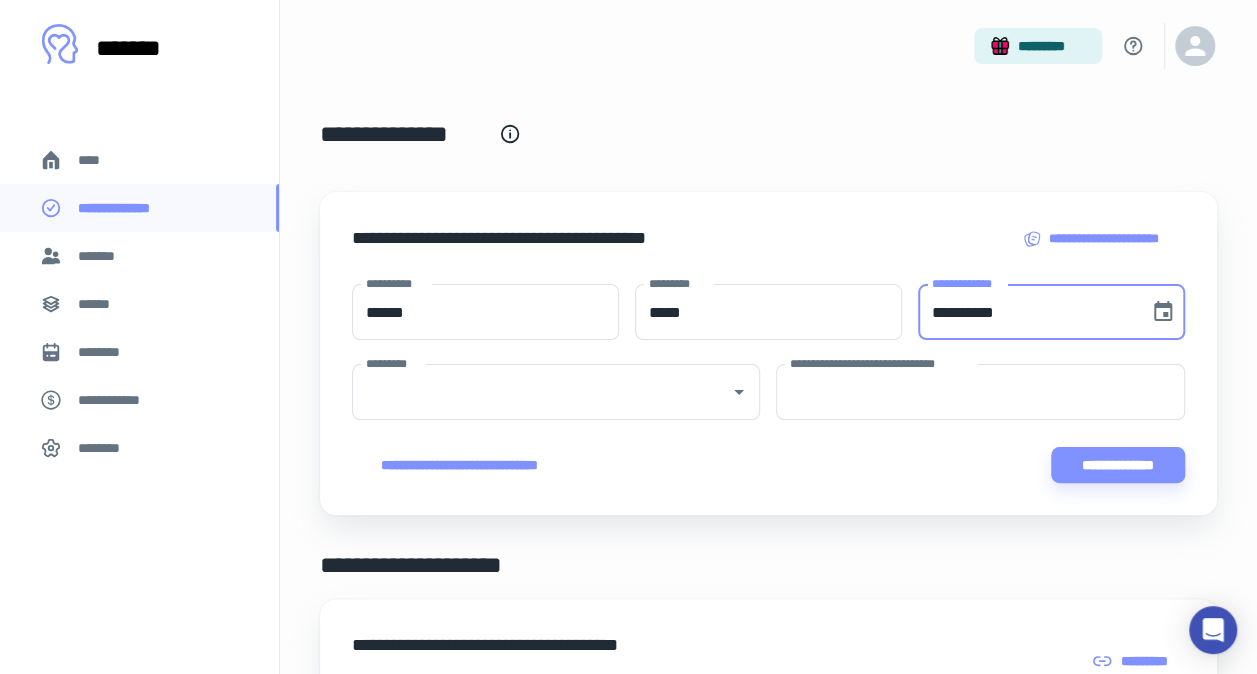 click on "**********" at bounding box center [1026, 312] 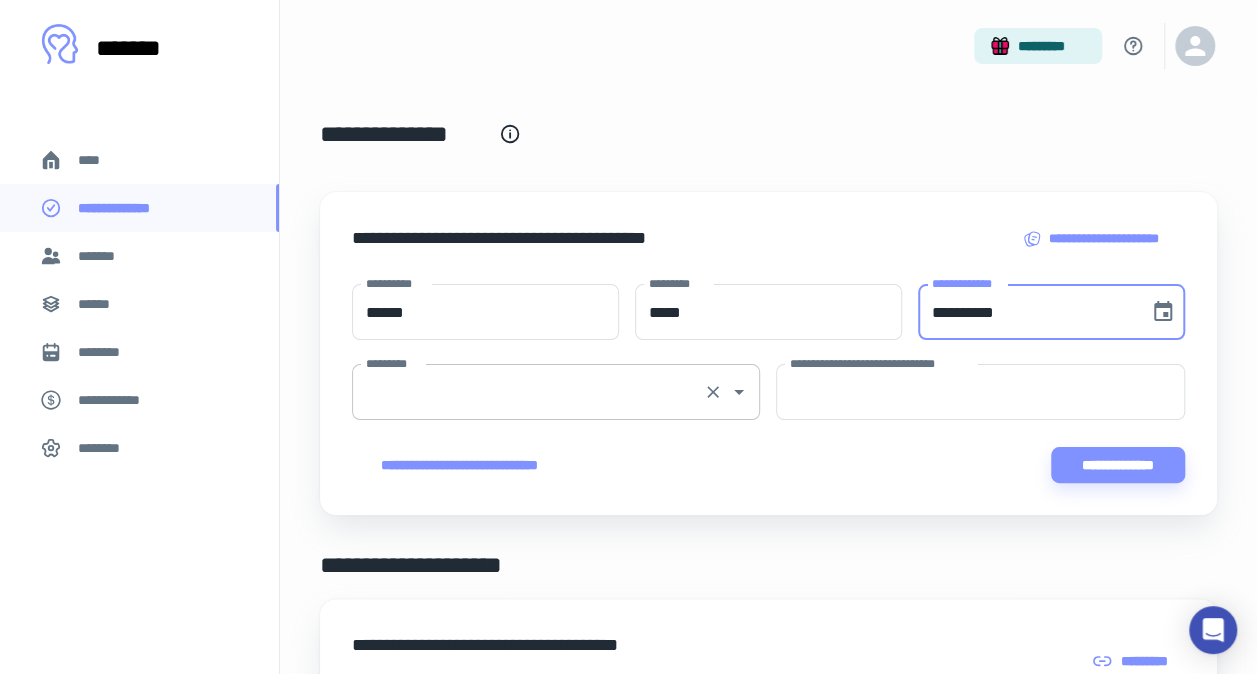 type on "**********" 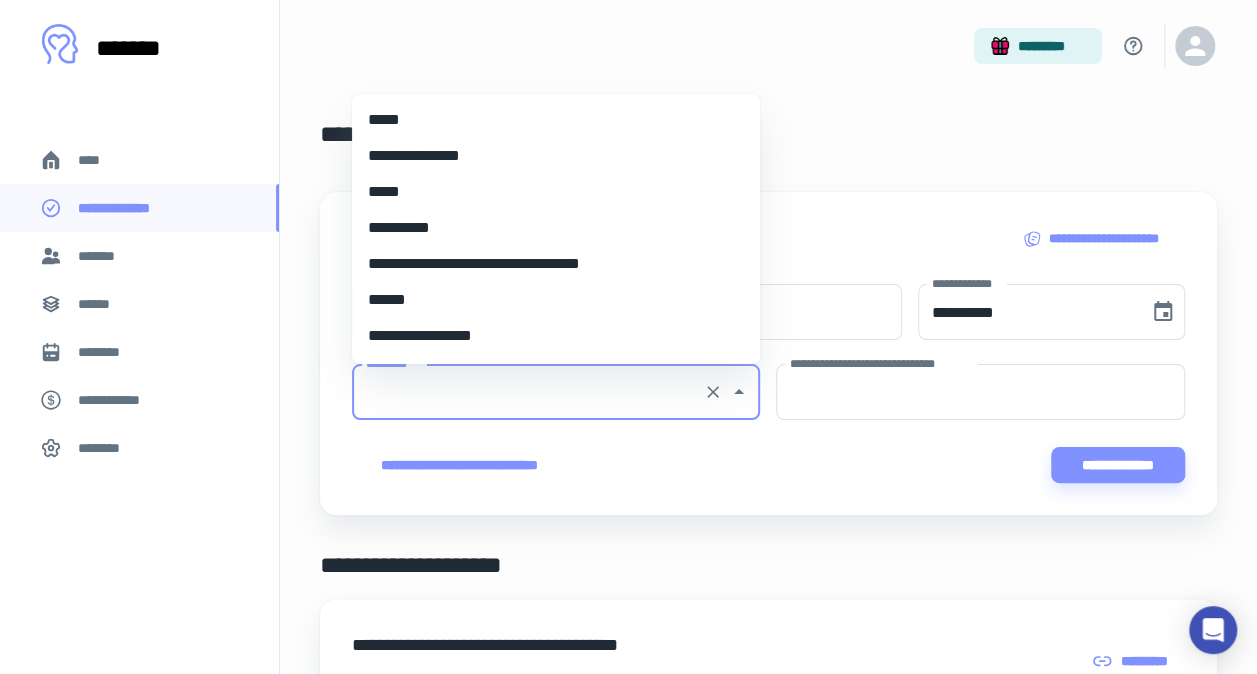 click on "*********" at bounding box center [528, 392] 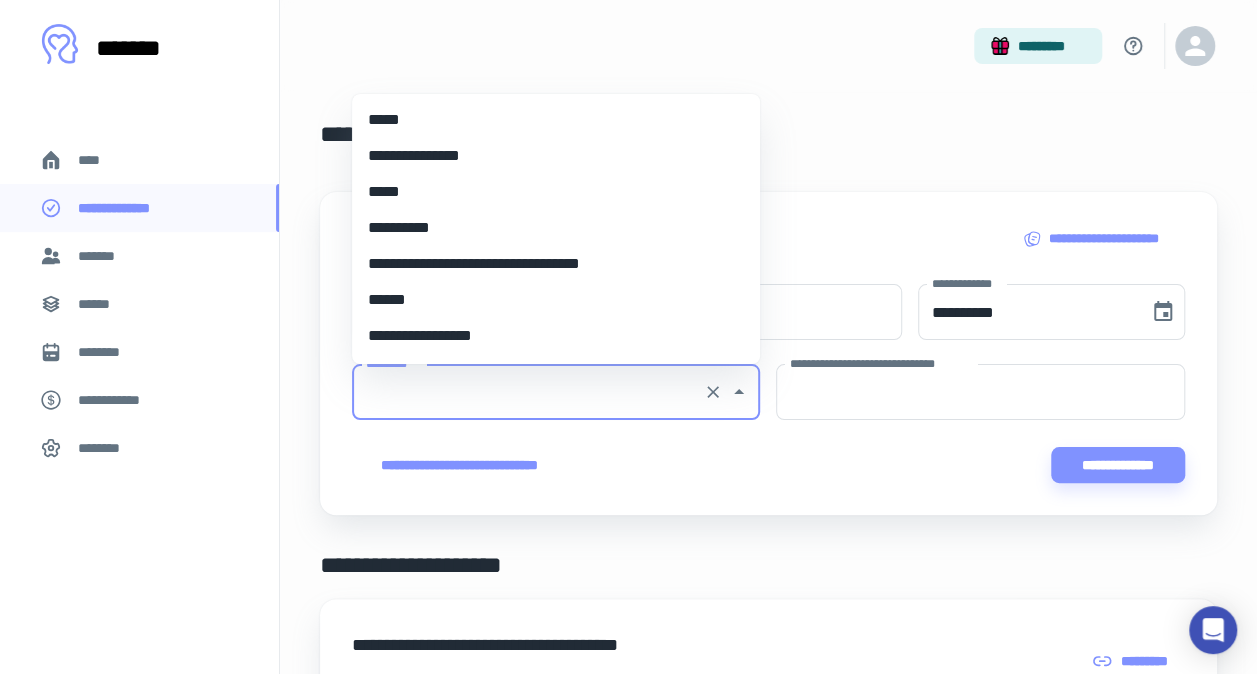 scroll, scrollTop: 8858, scrollLeft: 0, axis: vertical 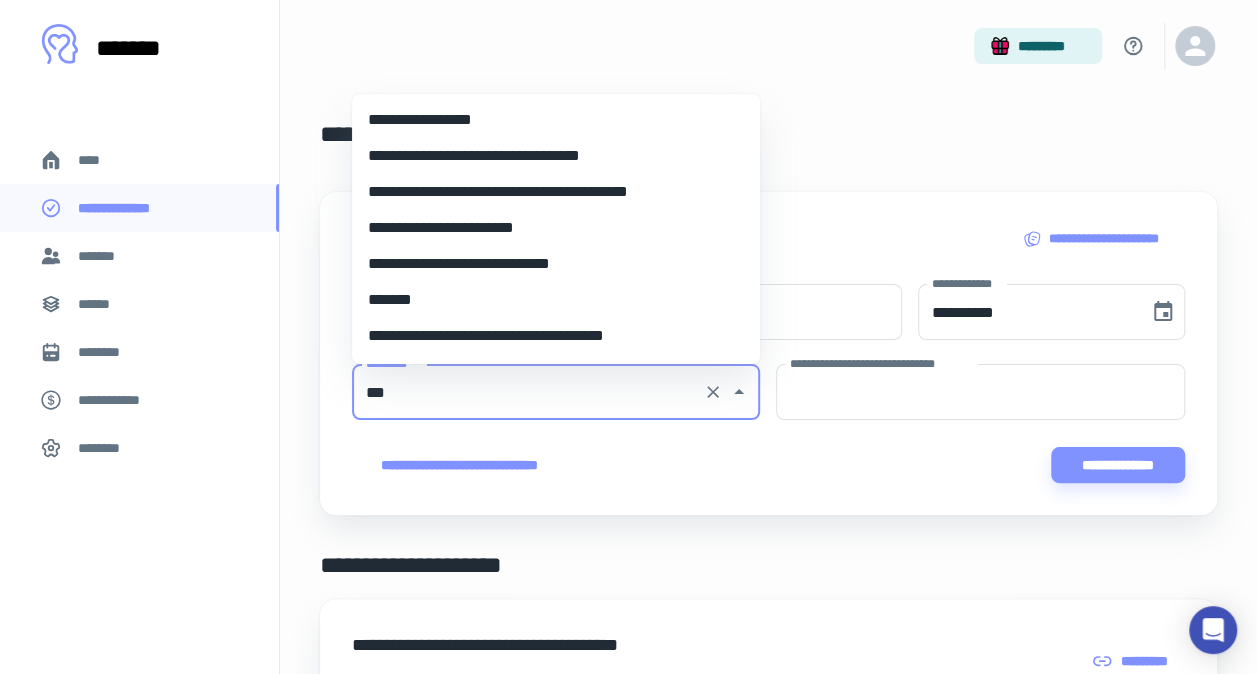 click on "**********" at bounding box center (548, 336) 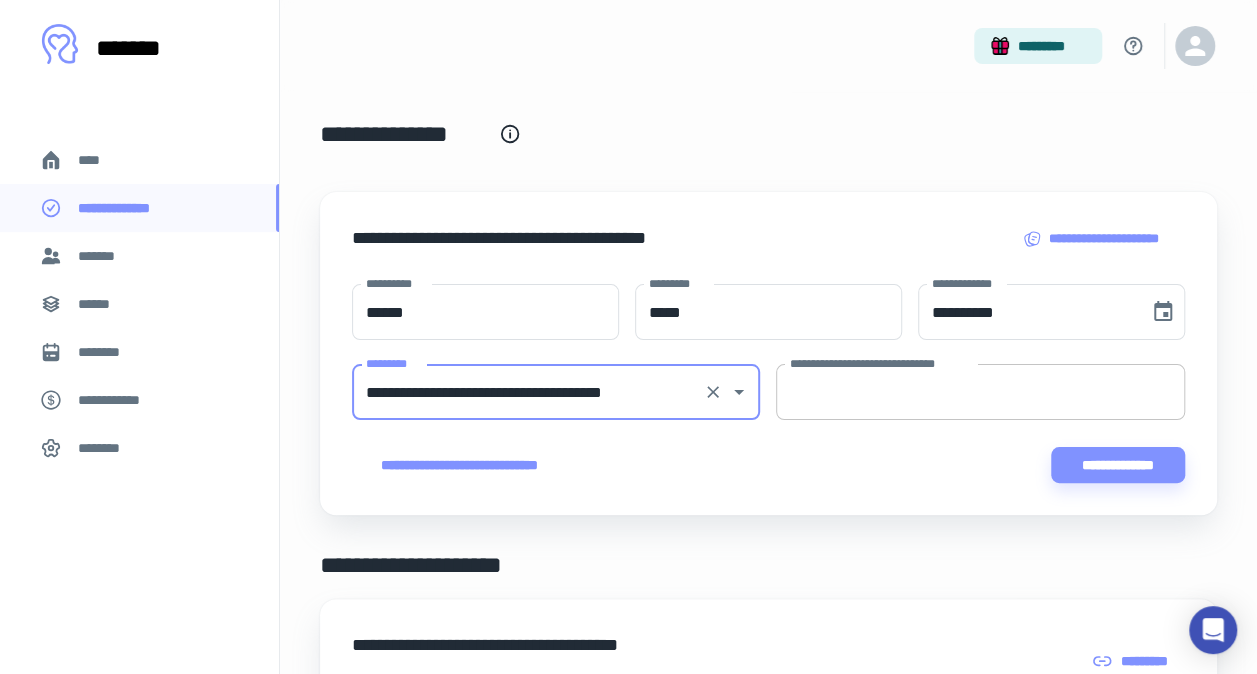 type on "**********" 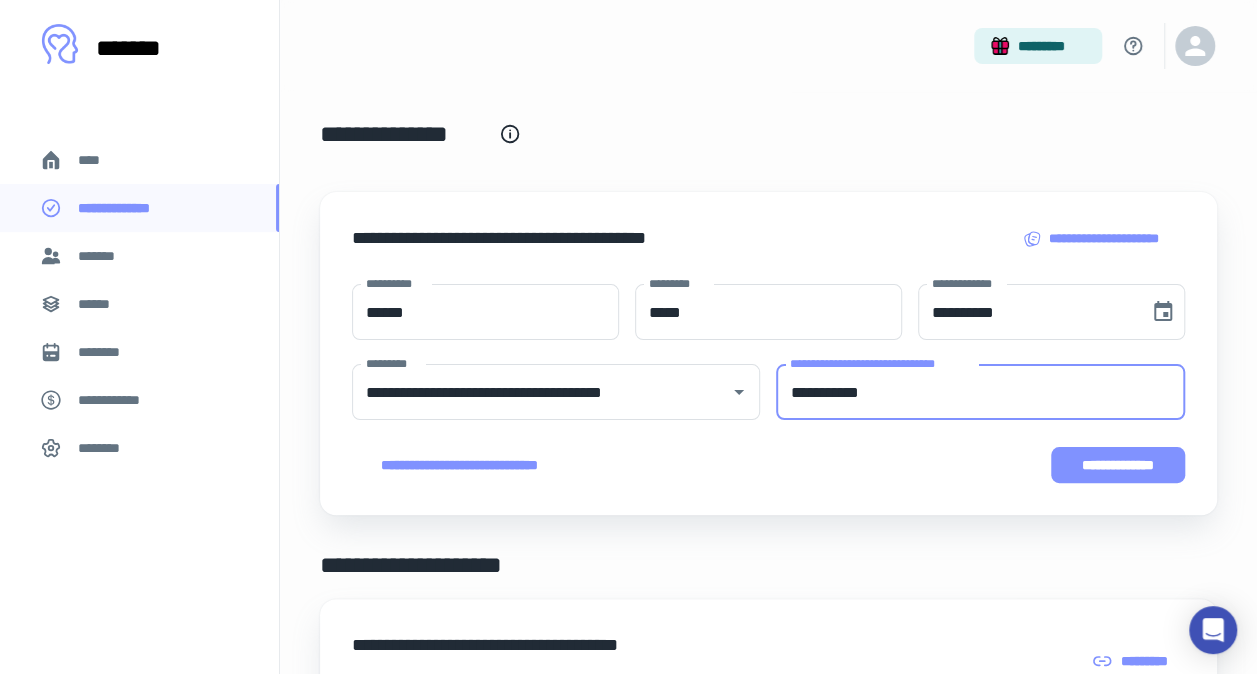 type on "**********" 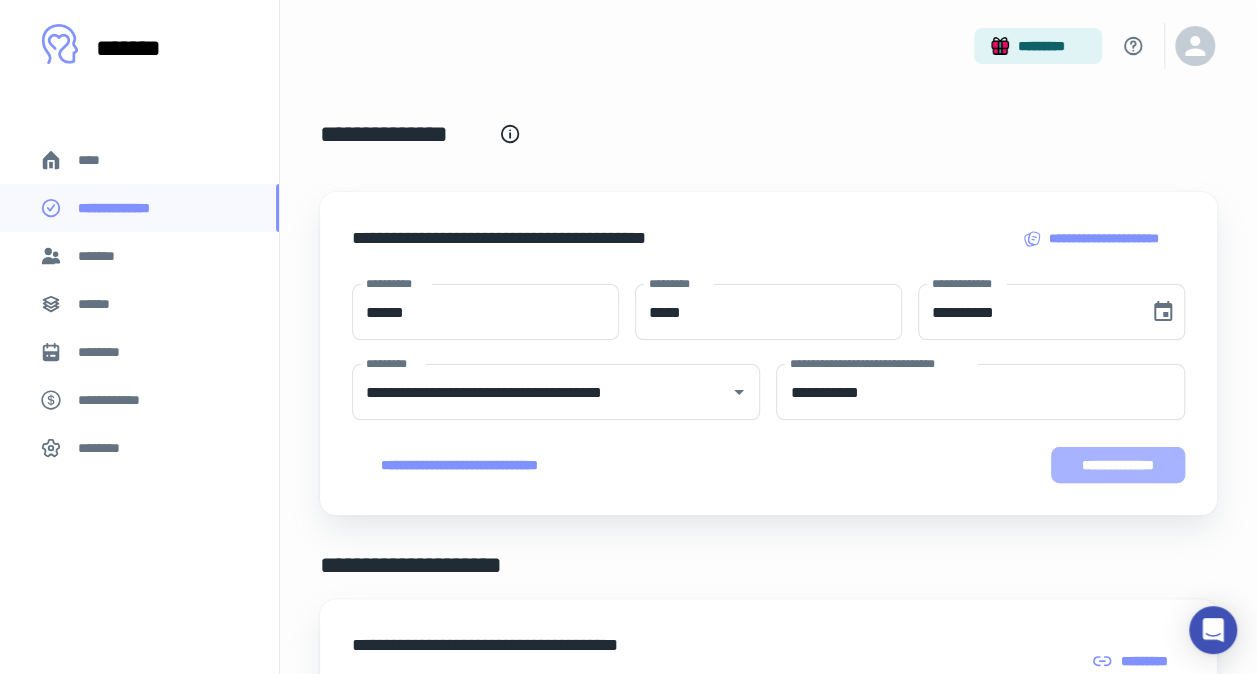 click on "**********" at bounding box center (1118, 465) 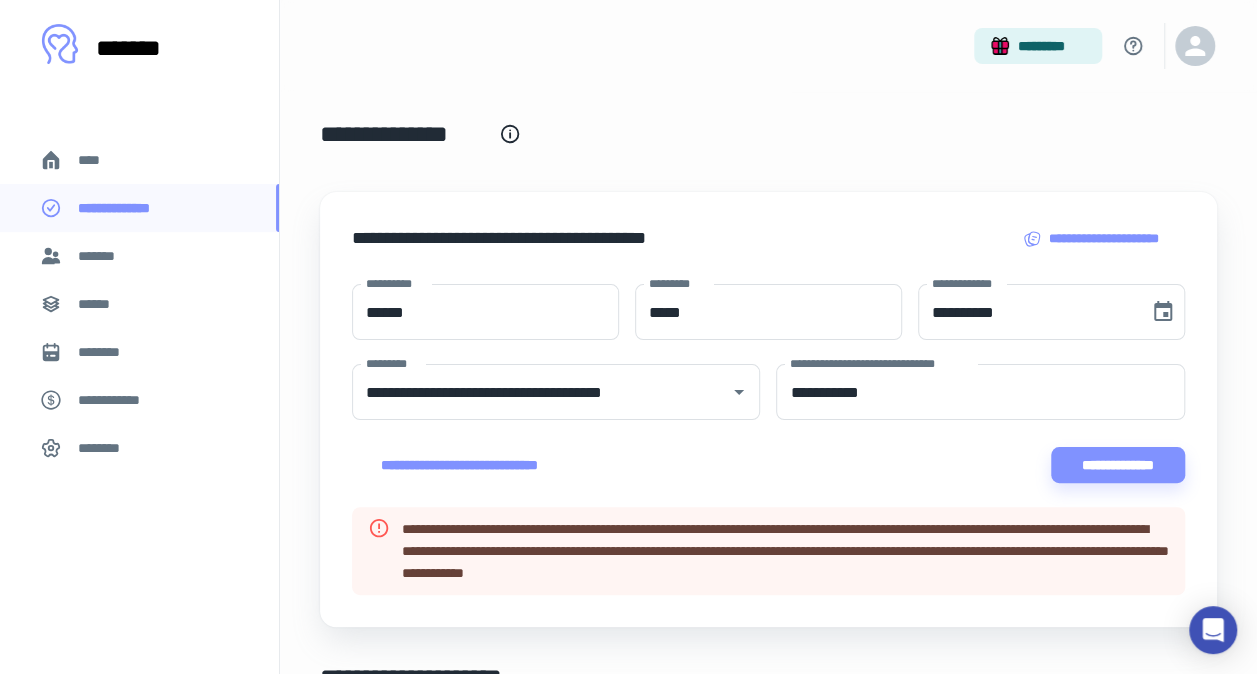 click on "*********" at bounding box center [769, 46] 